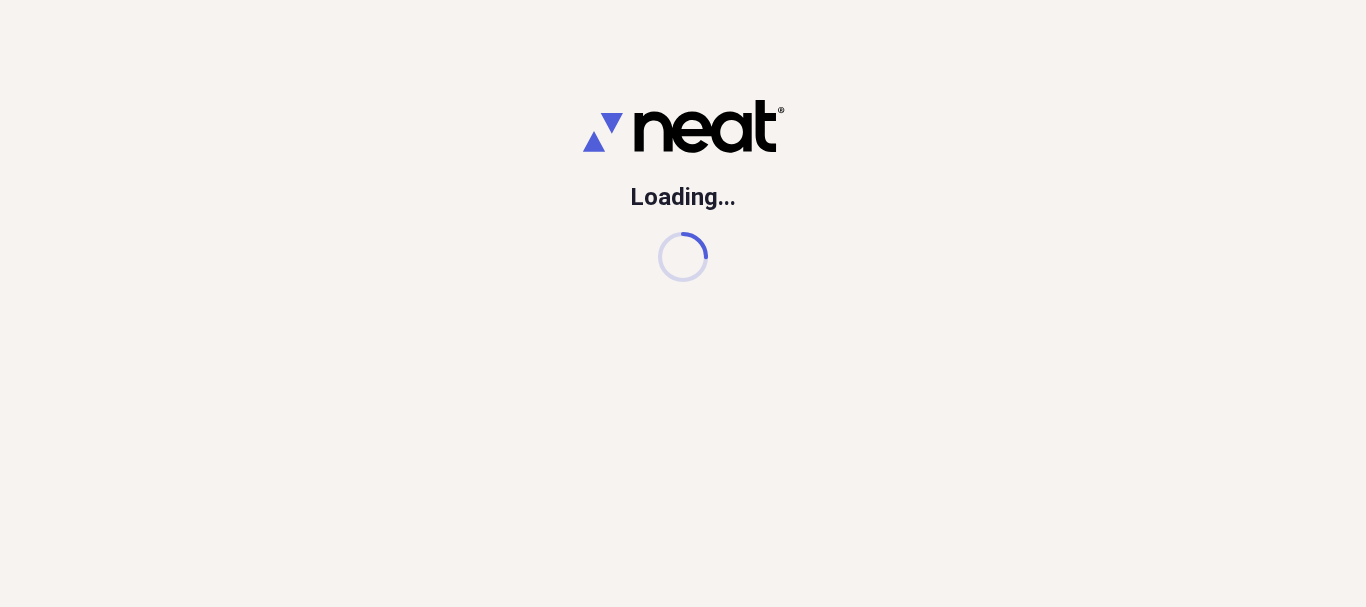 scroll, scrollTop: 0, scrollLeft: 0, axis: both 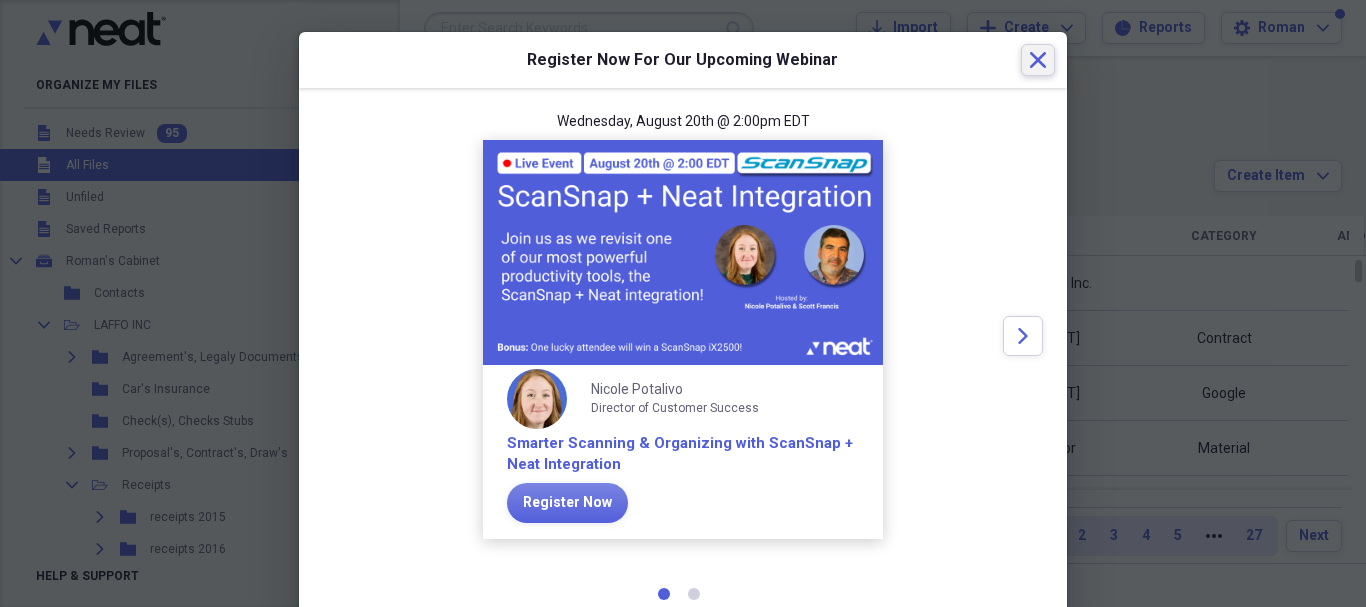 click on "Close" 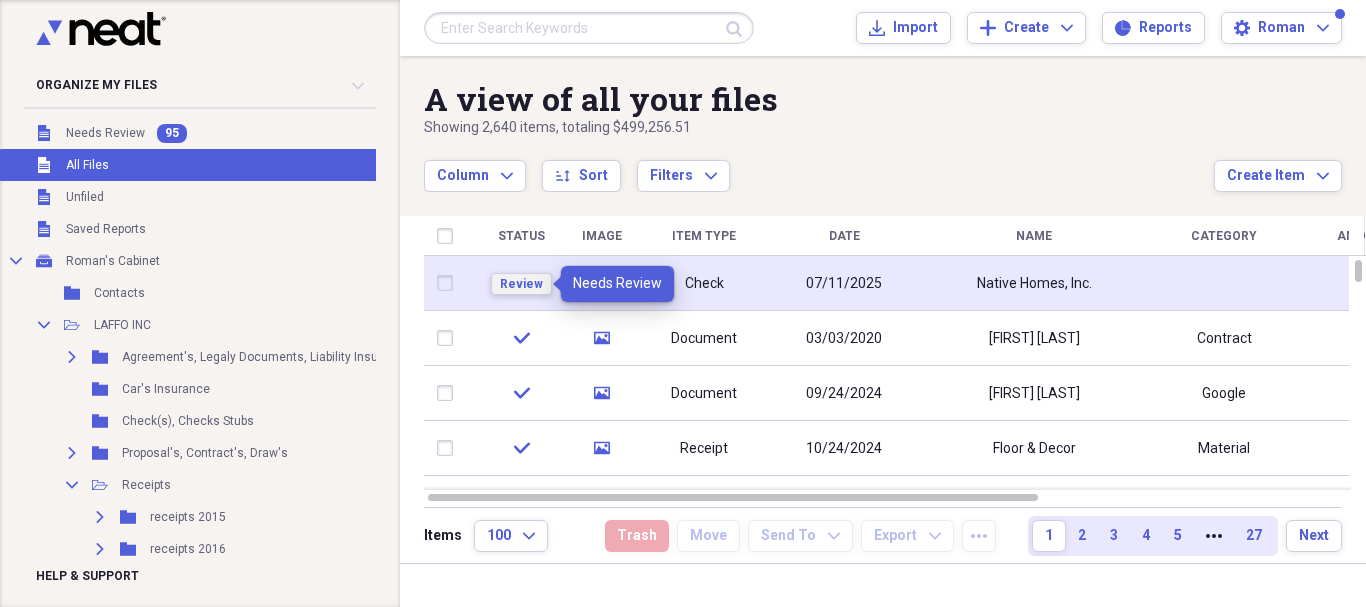 click on "Review" at bounding box center [521, 284] 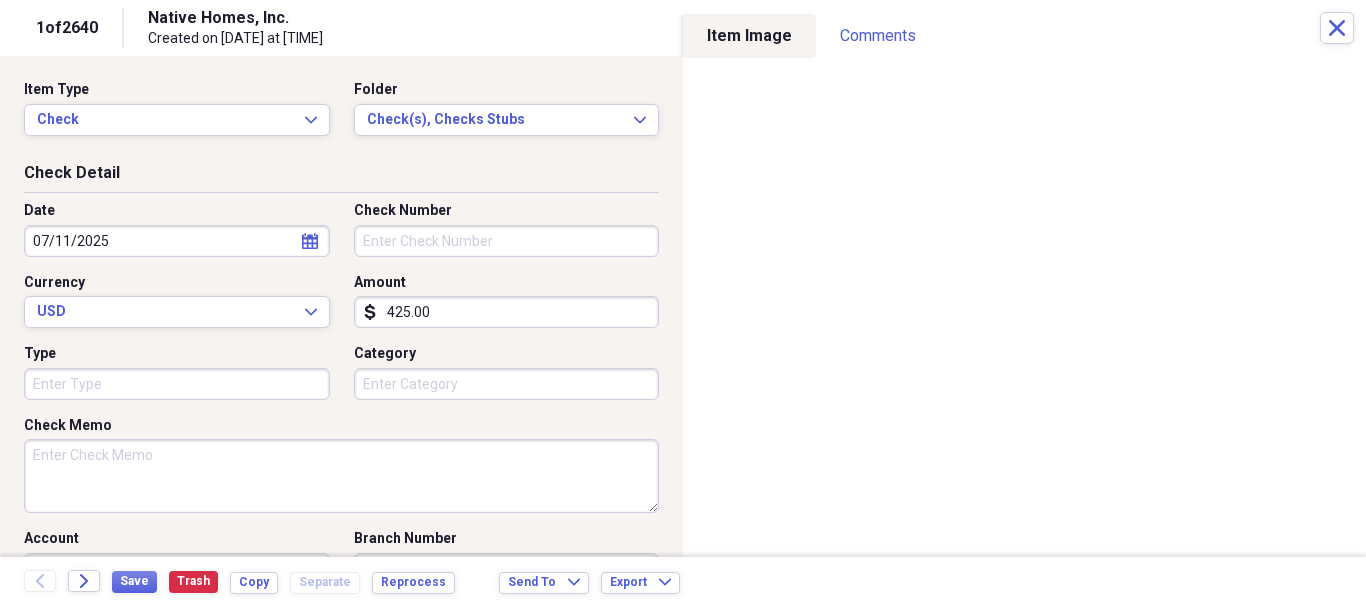 click on "Check Number" at bounding box center [507, 241] 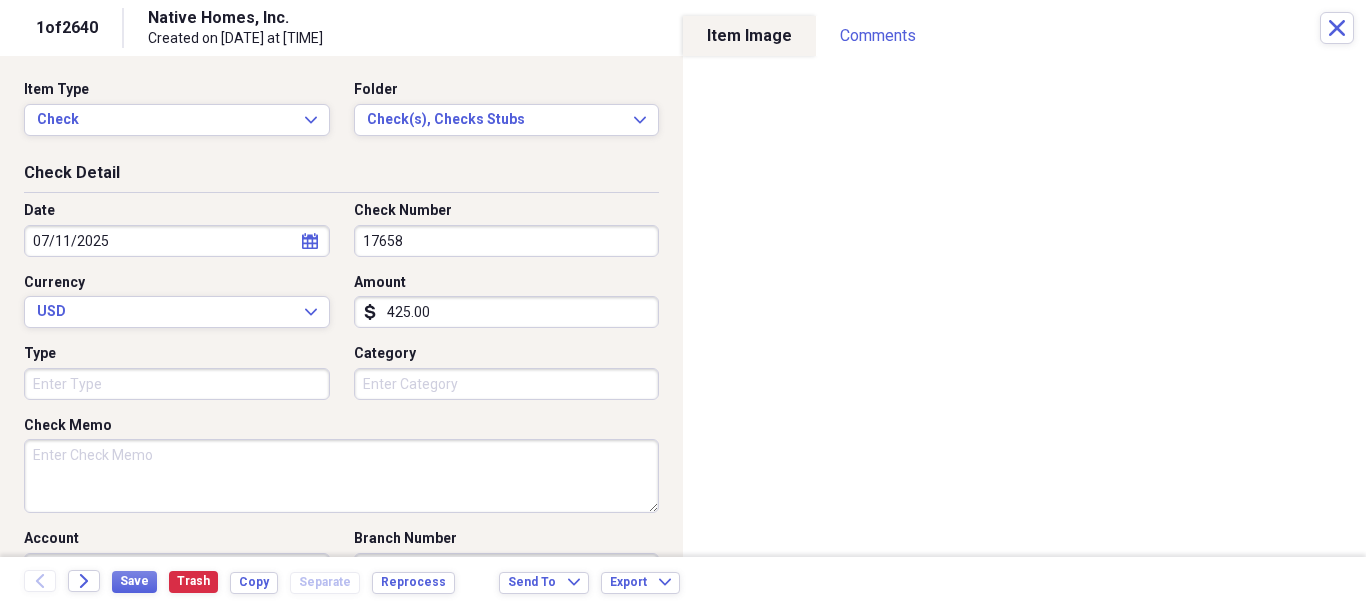 type on "17658" 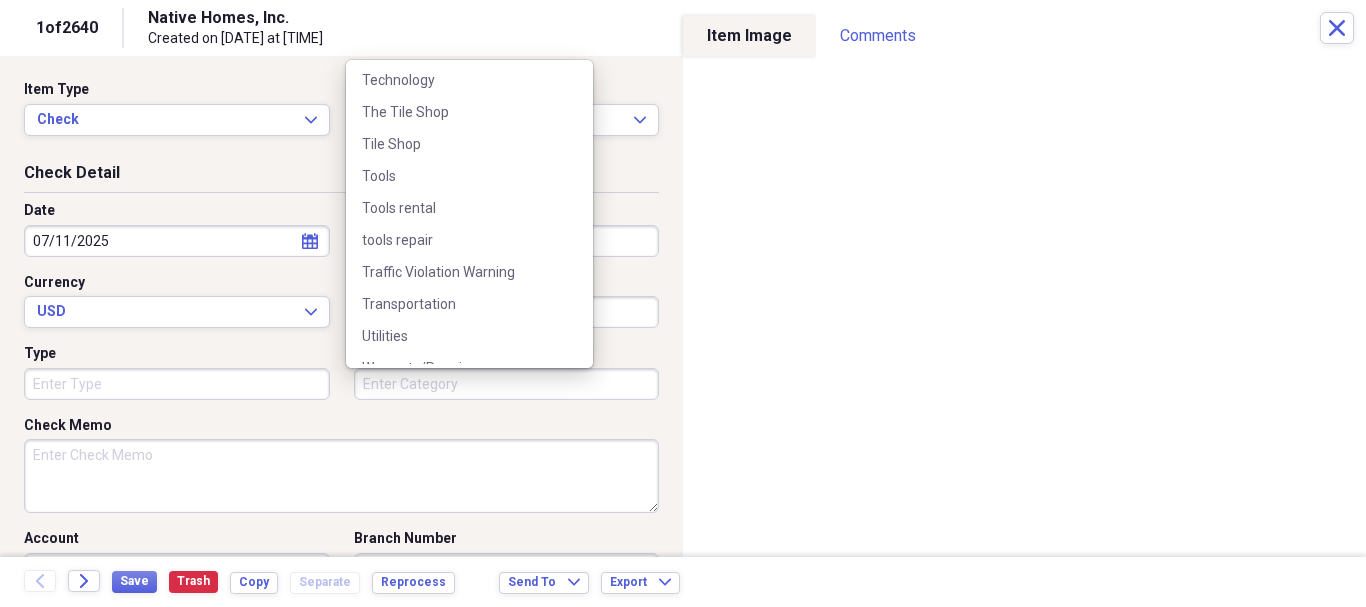 scroll, scrollTop: 2556, scrollLeft: 0, axis: vertical 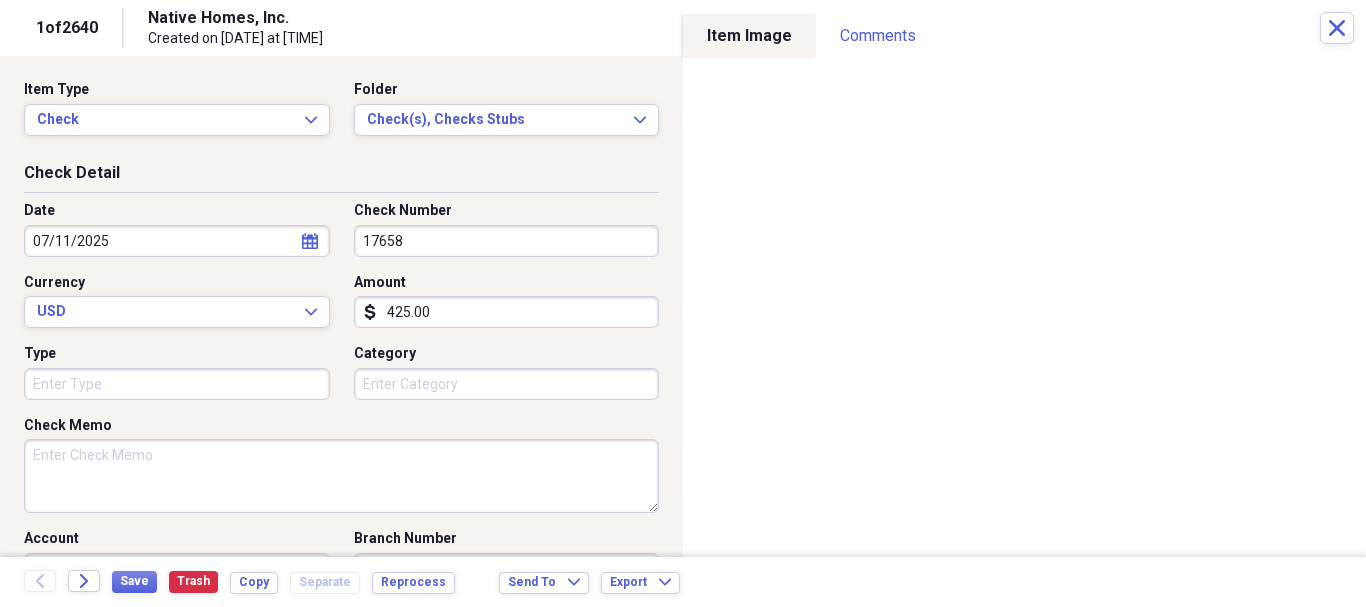 click on "Type" at bounding box center (177, 384) 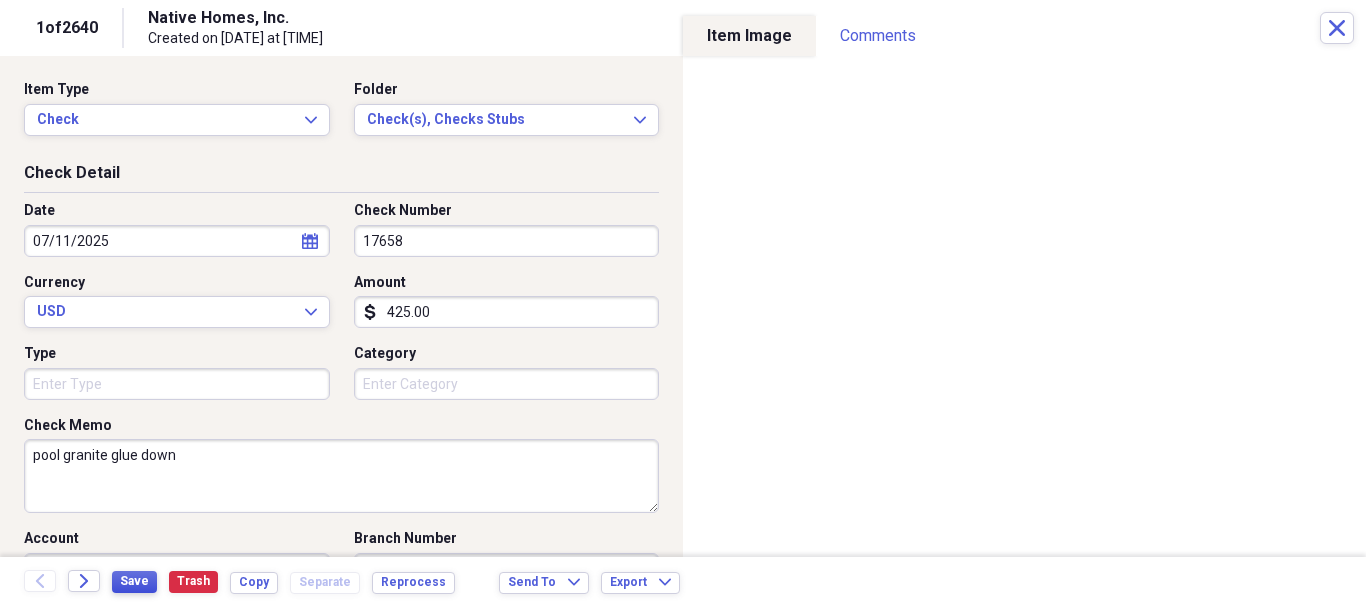 click on "Save" at bounding box center [134, 581] 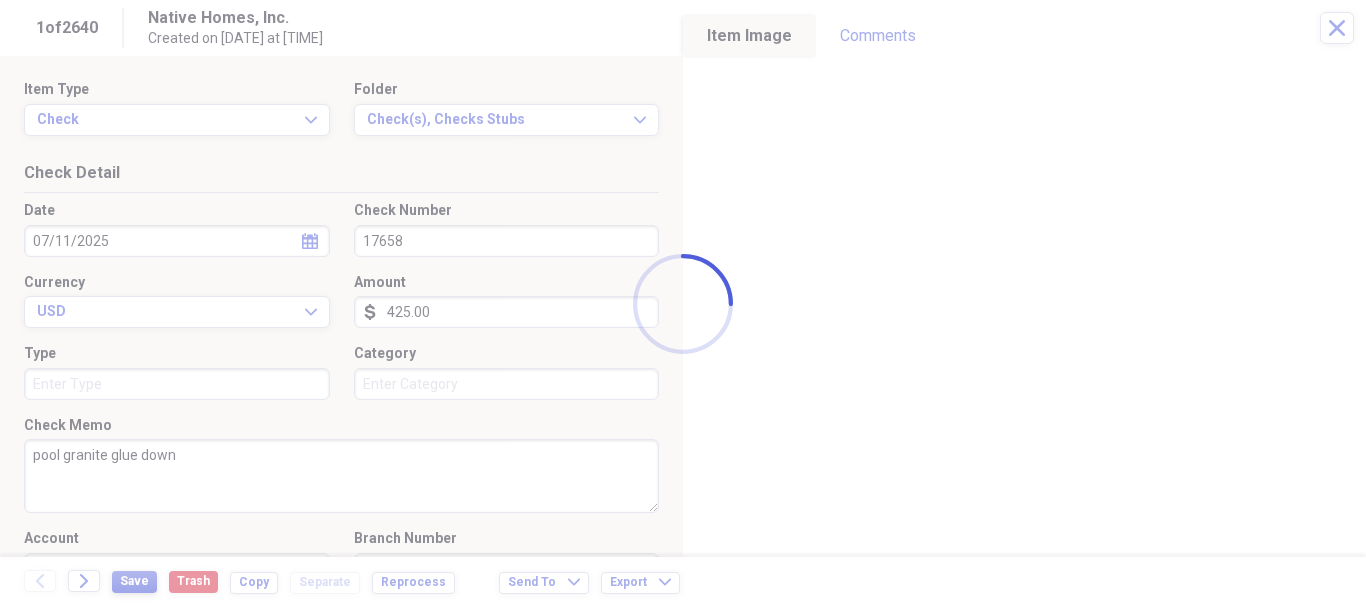 type on "pool granite glue down" 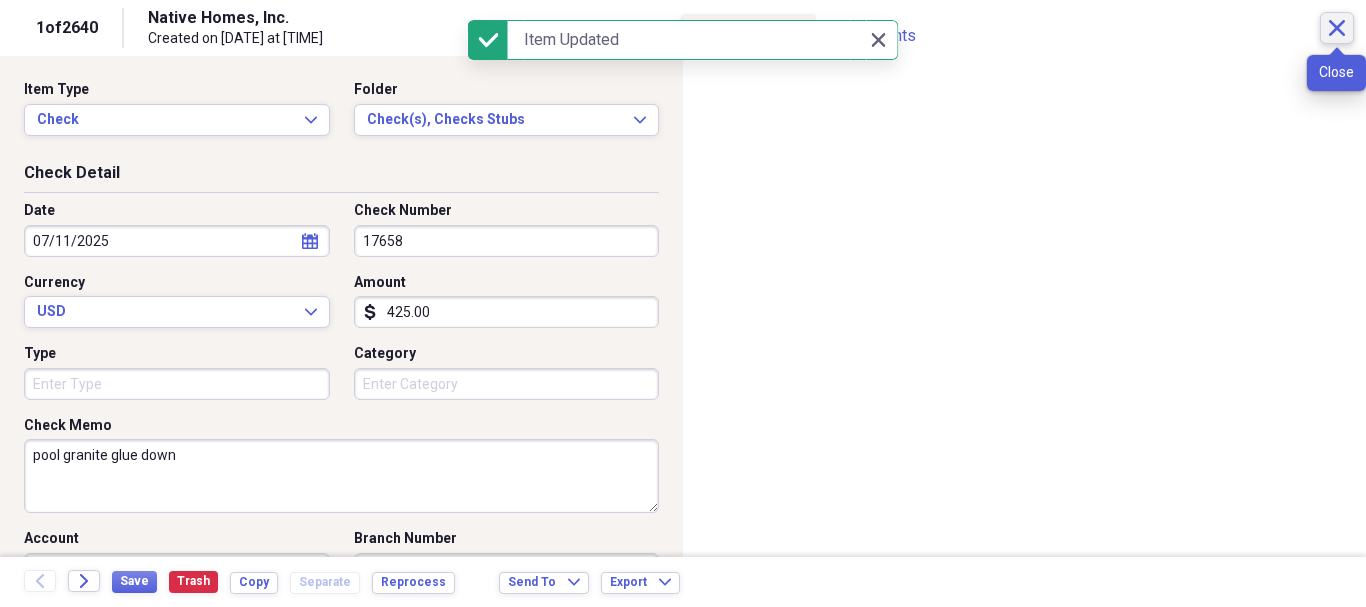 click on "Close" 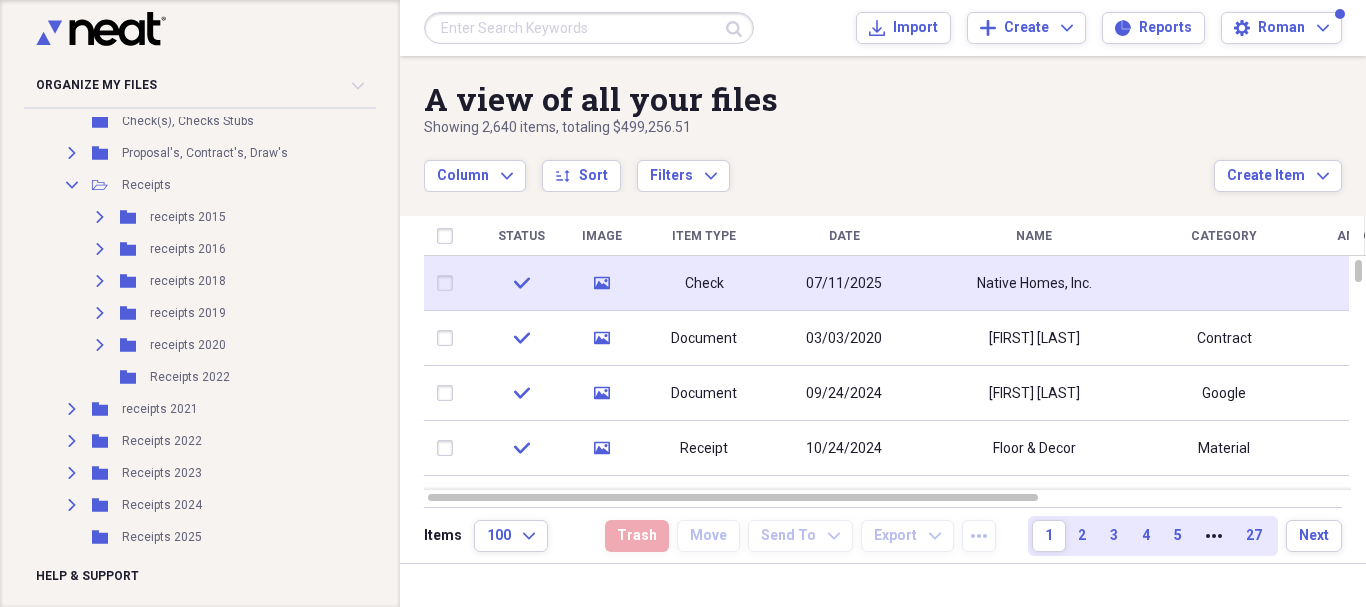 scroll, scrollTop: 500, scrollLeft: 0, axis: vertical 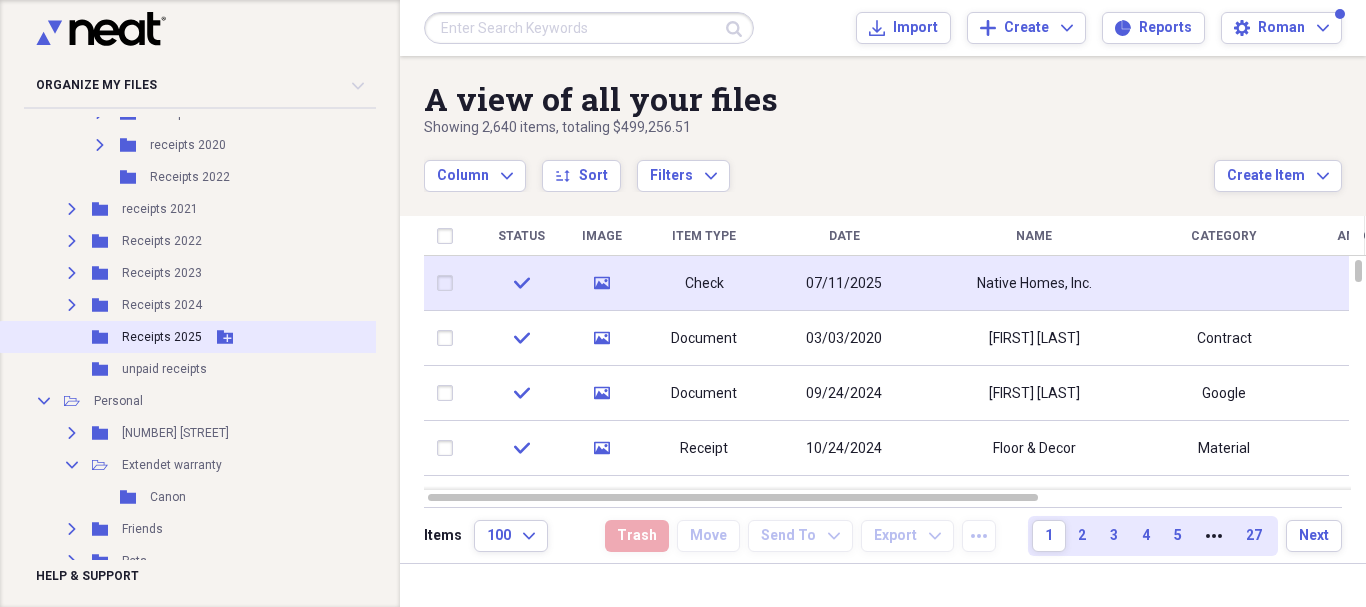 click on "Receipts 2025" at bounding box center (162, 337) 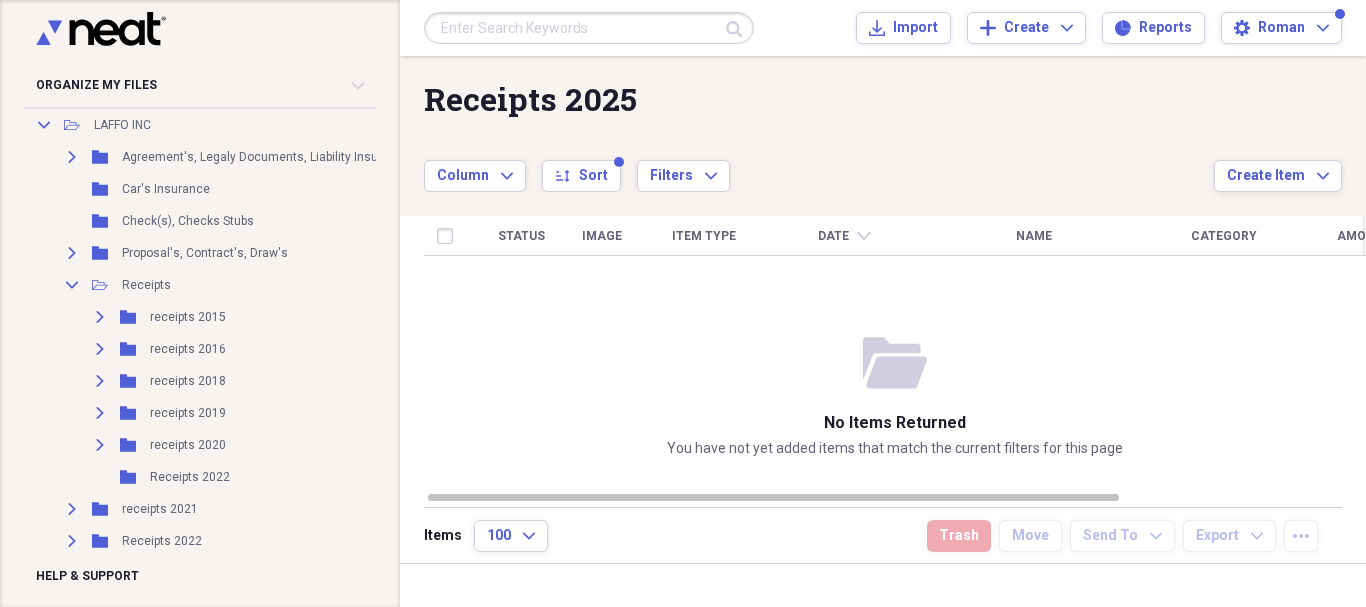 scroll, scrollTop: 400, scrollLeft: 0, axis: vertical 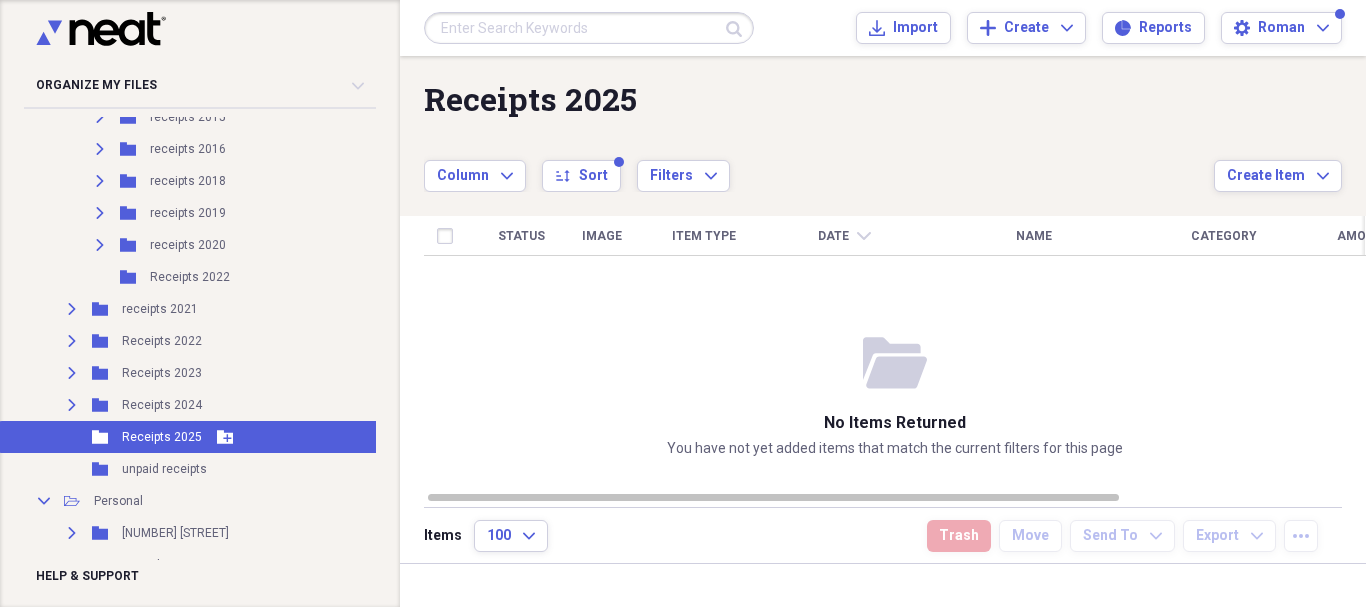 click on "Folder Receipts 2025 Add Folder" at bounding box center [235, 437] 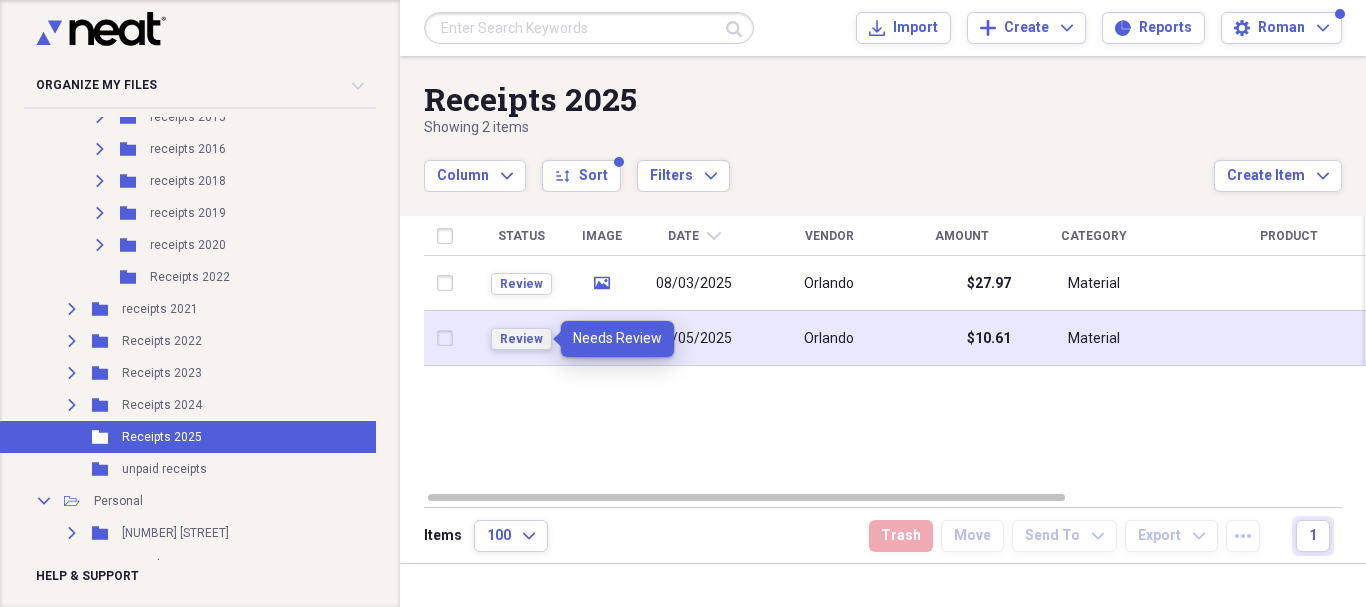 click on "Review" at bounding box center [521, 339] 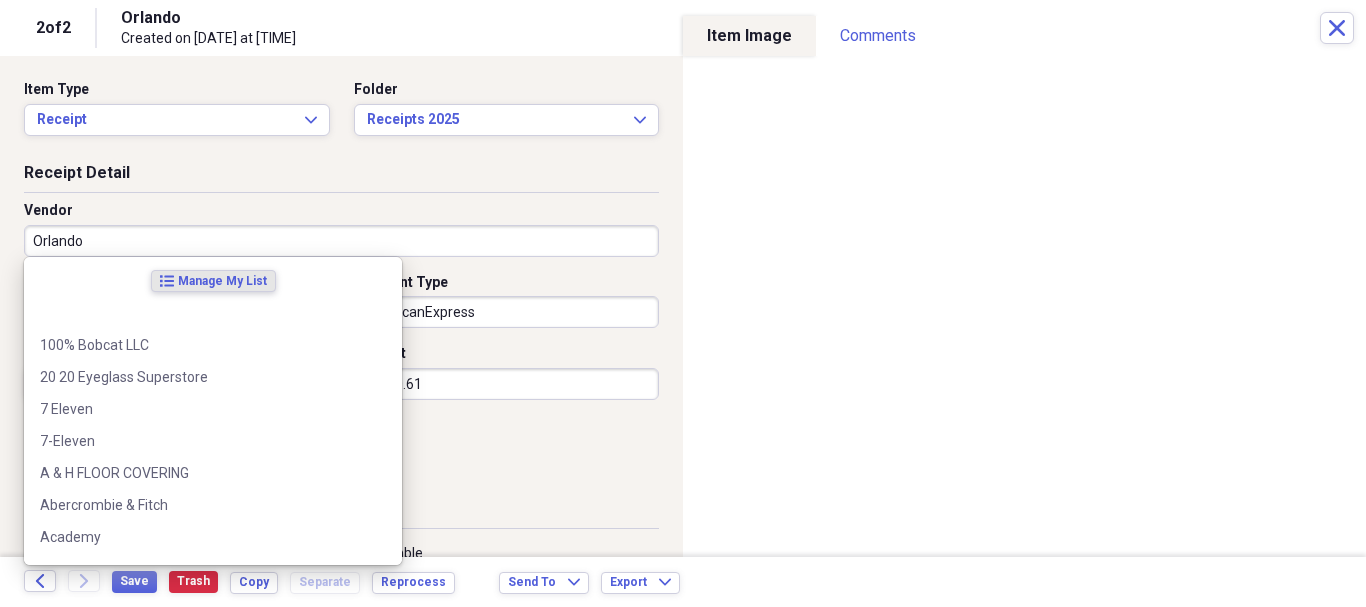 click on "Orlando" at bounding box center (341, 241) 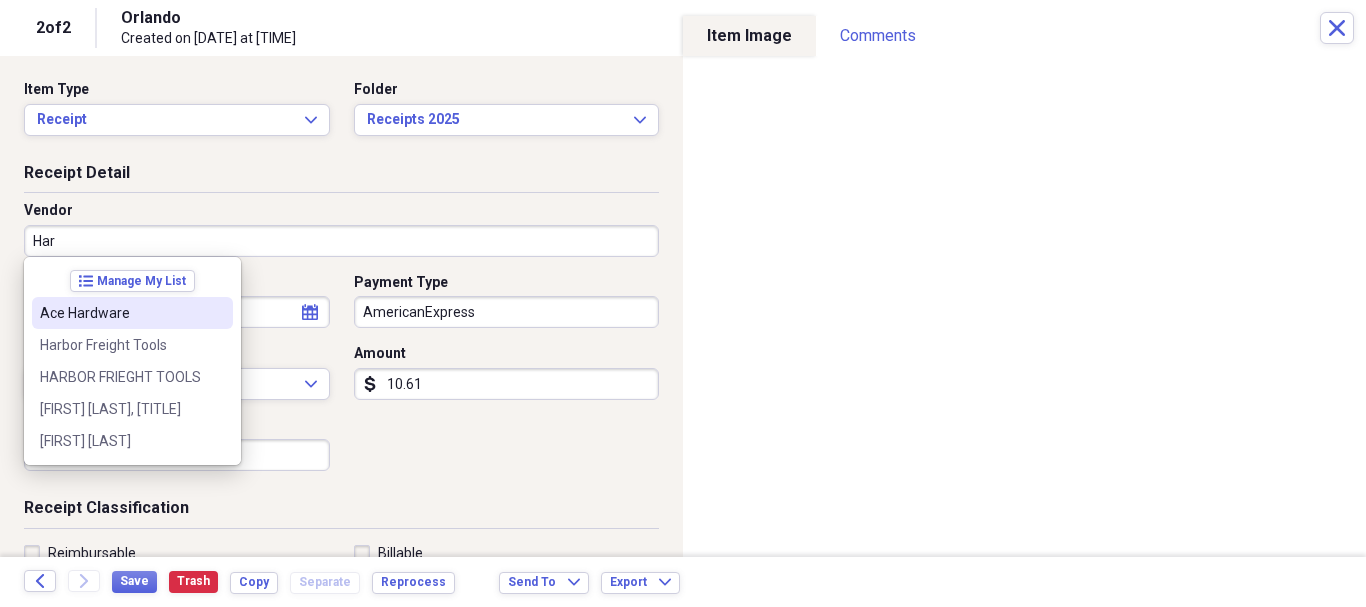 type on "Har" 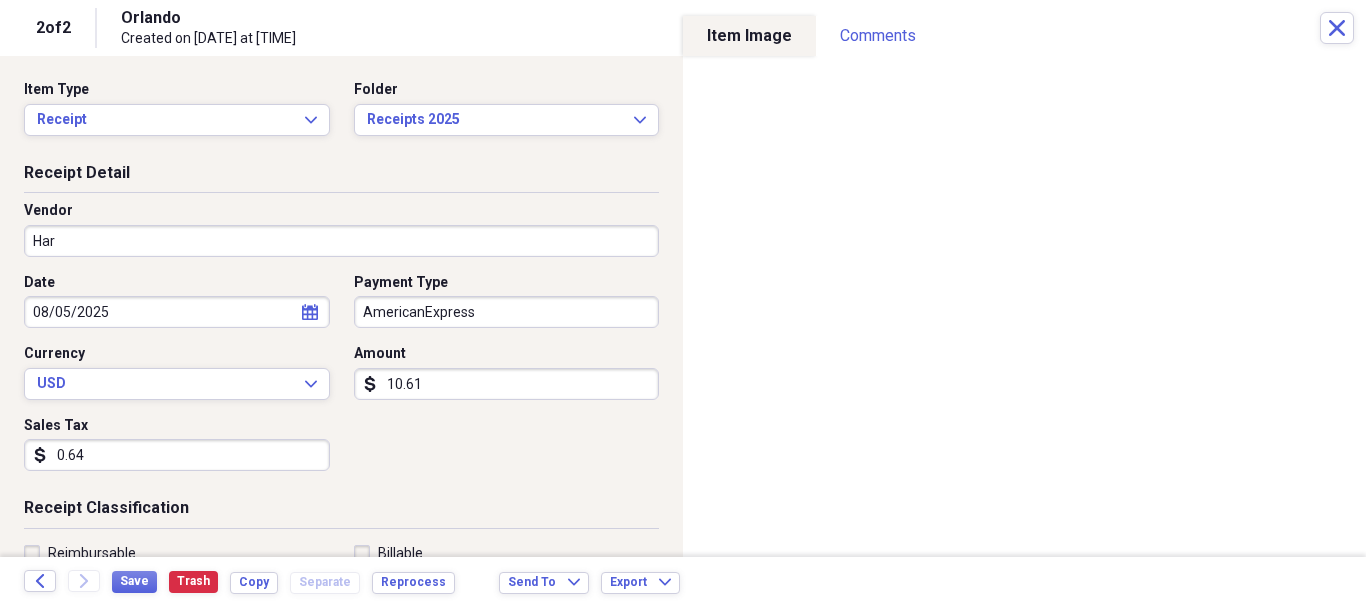 click on "Har" at bounding box center (341, 241) 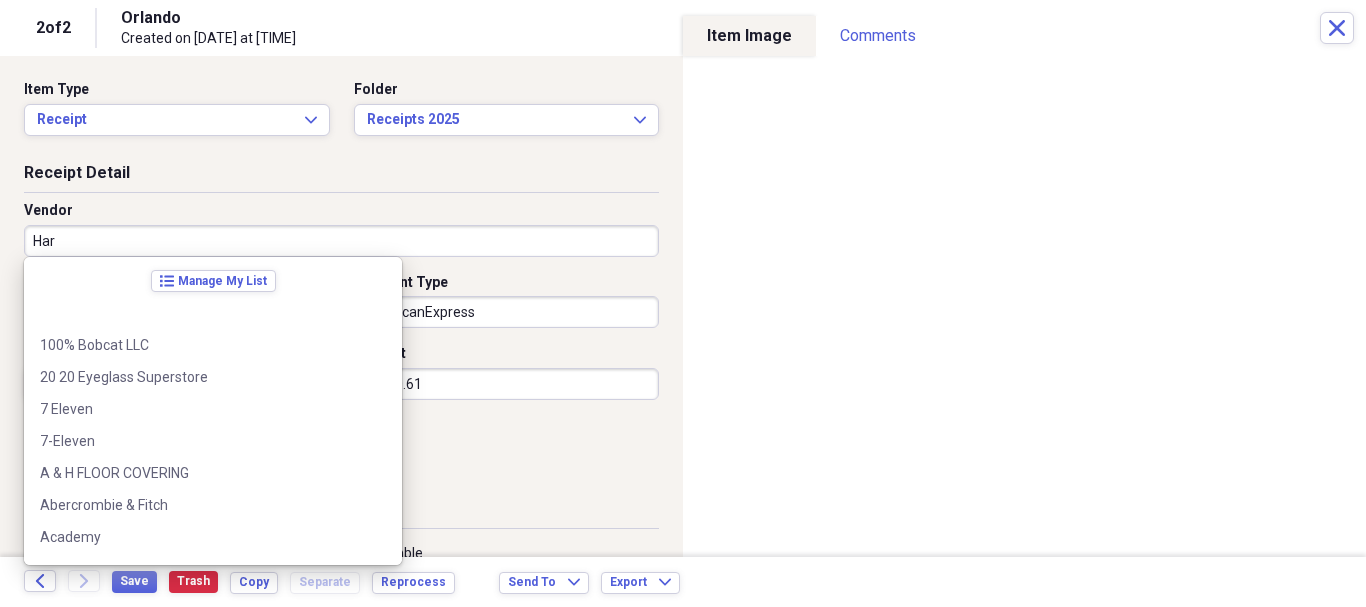 scroll, scrollTop: 92, scrollLeft: 0, axis: vertical 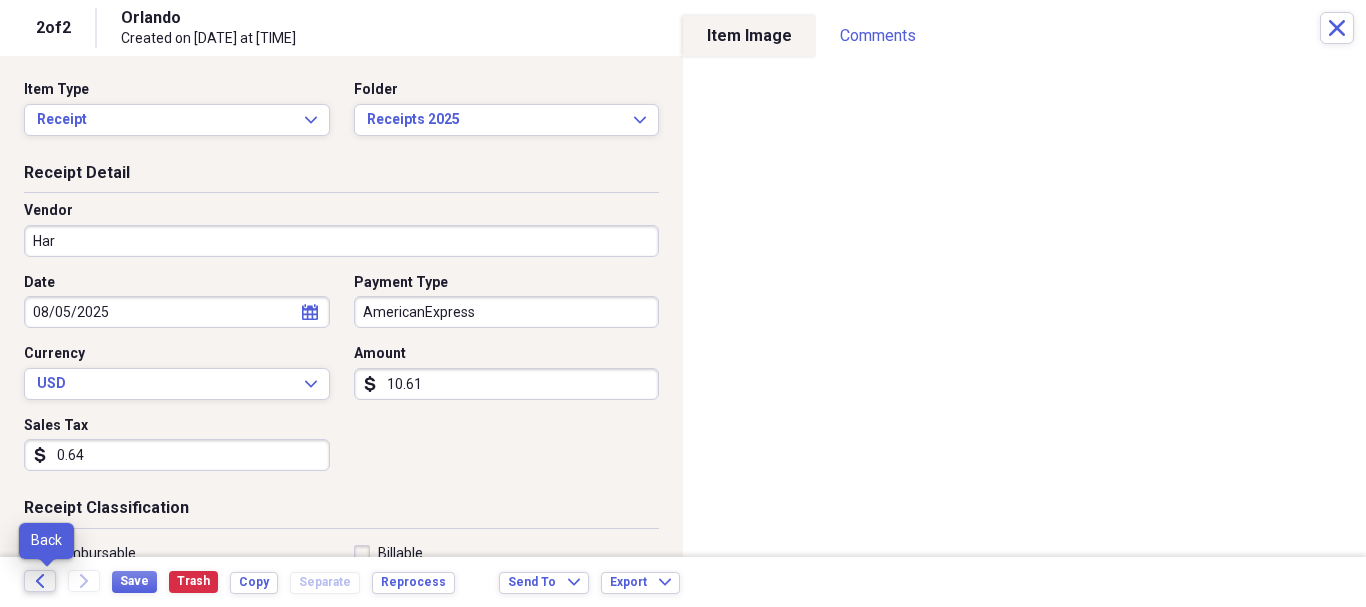 click on "Back" 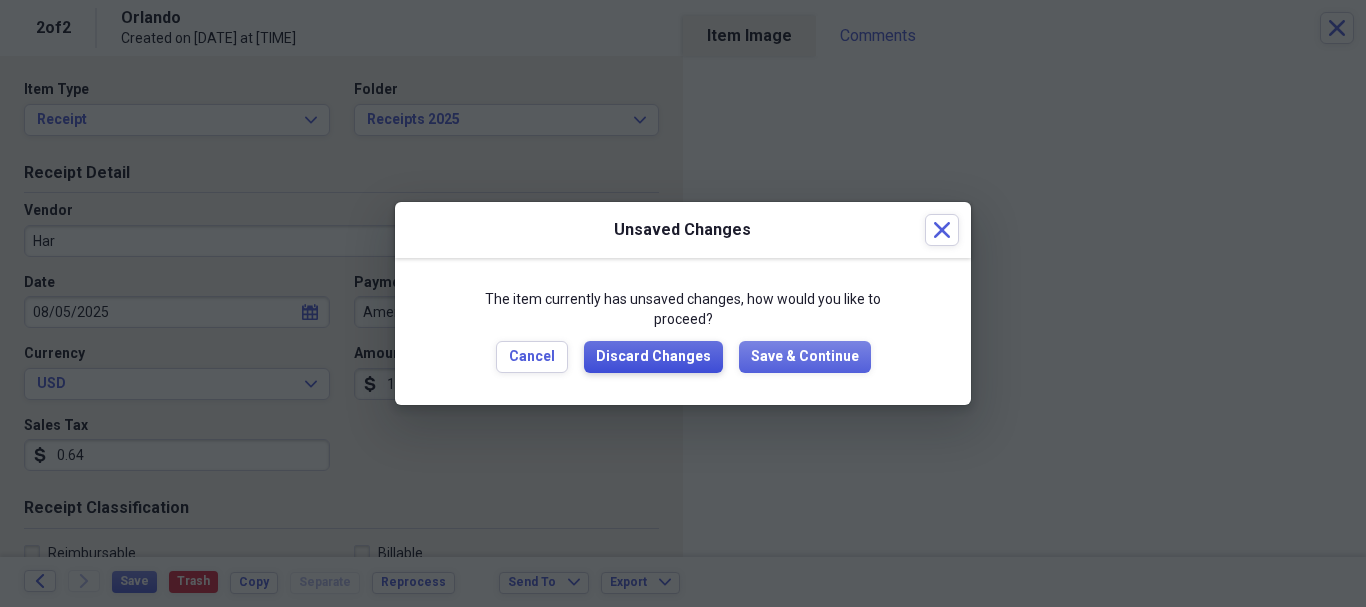 click on "Discard Changes" at bounding box center (653, 357) 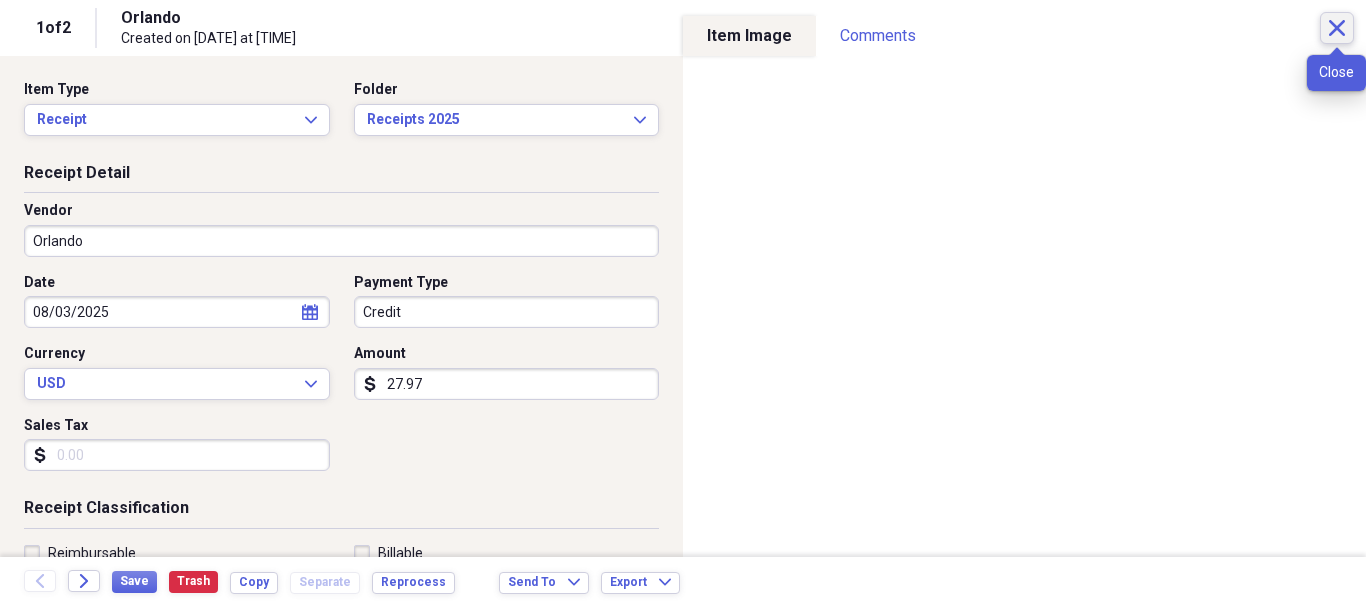 click on "Close" 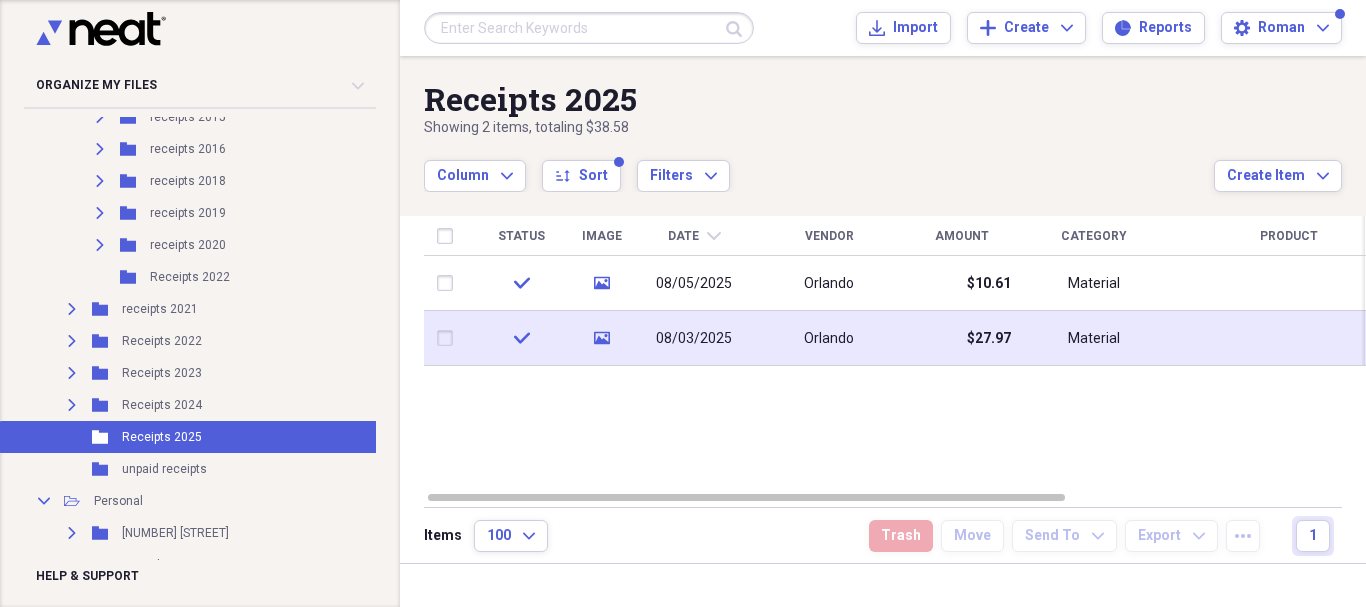 scroll, scrollTop: 0, scrollLeft: 0, axis: both 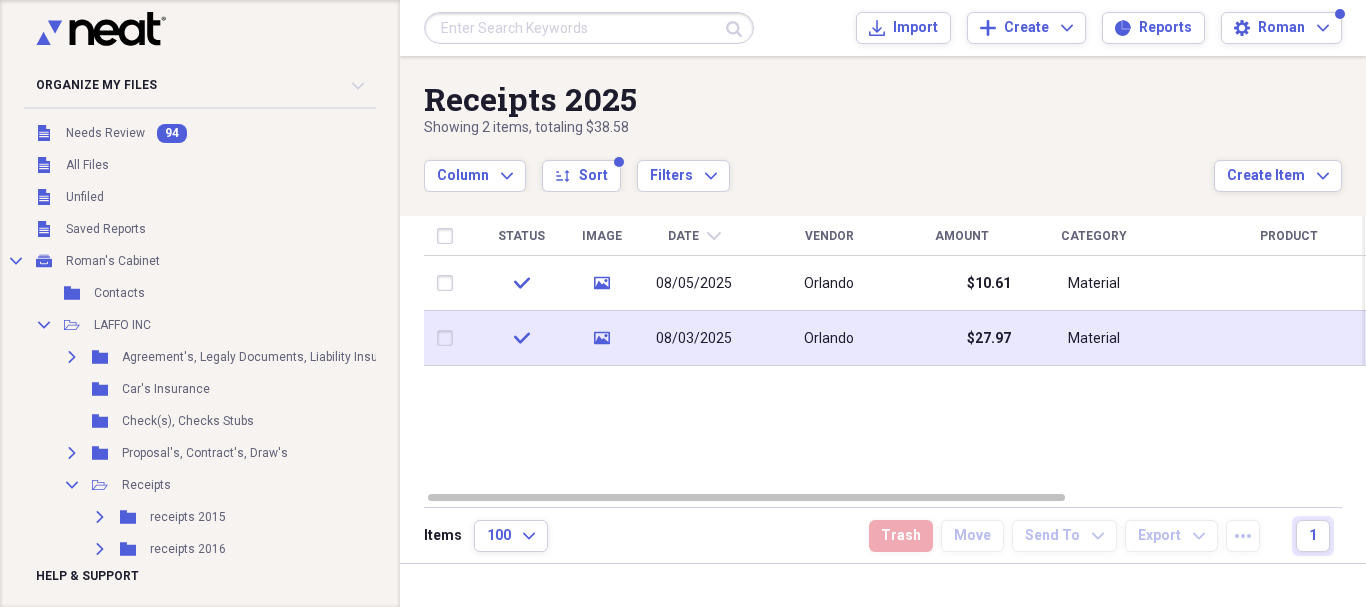 click at bounding box center (589, 28) 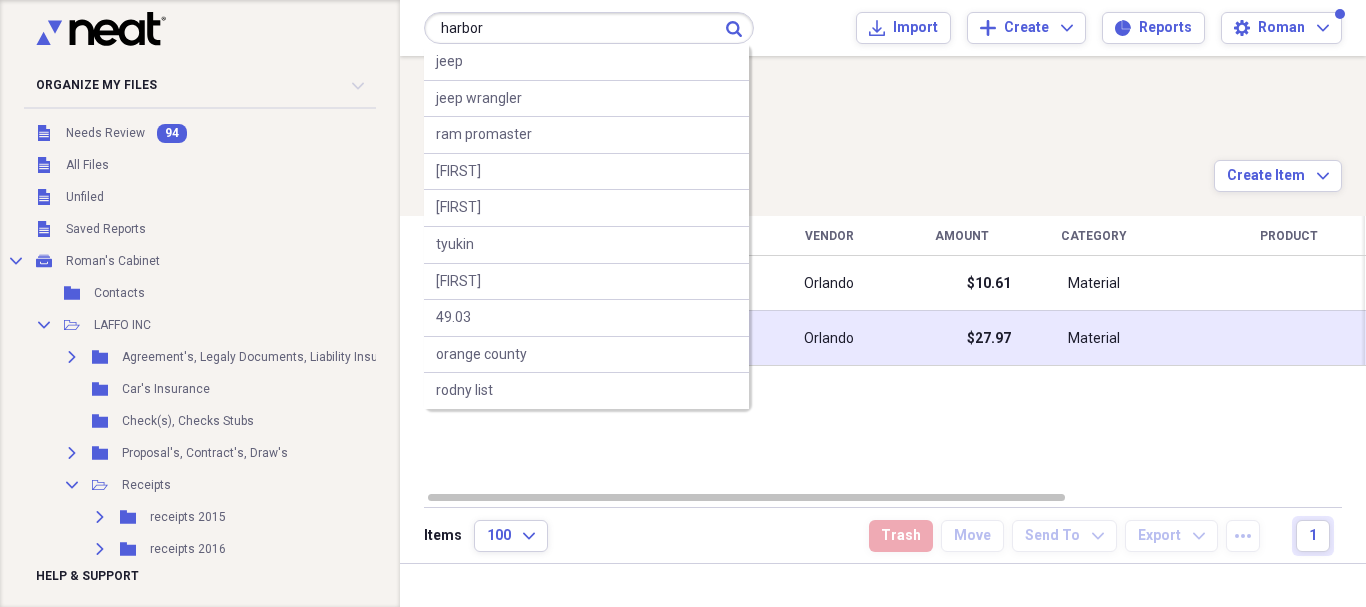 type on "harbor" 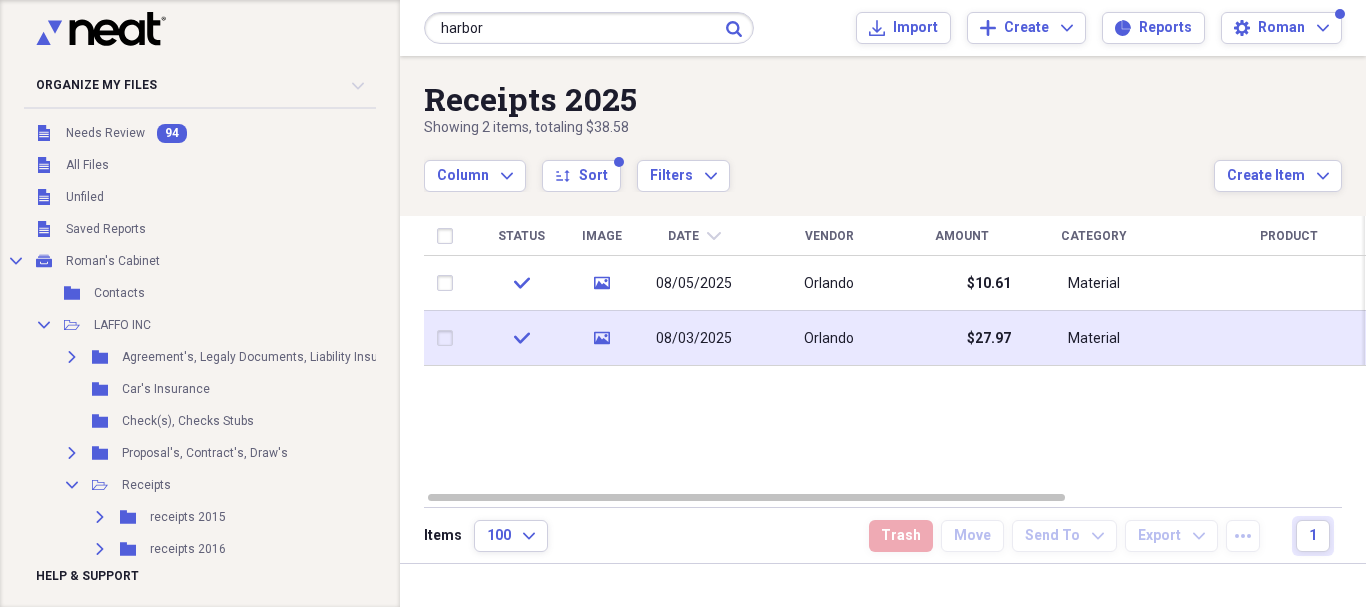 click on "Submit" 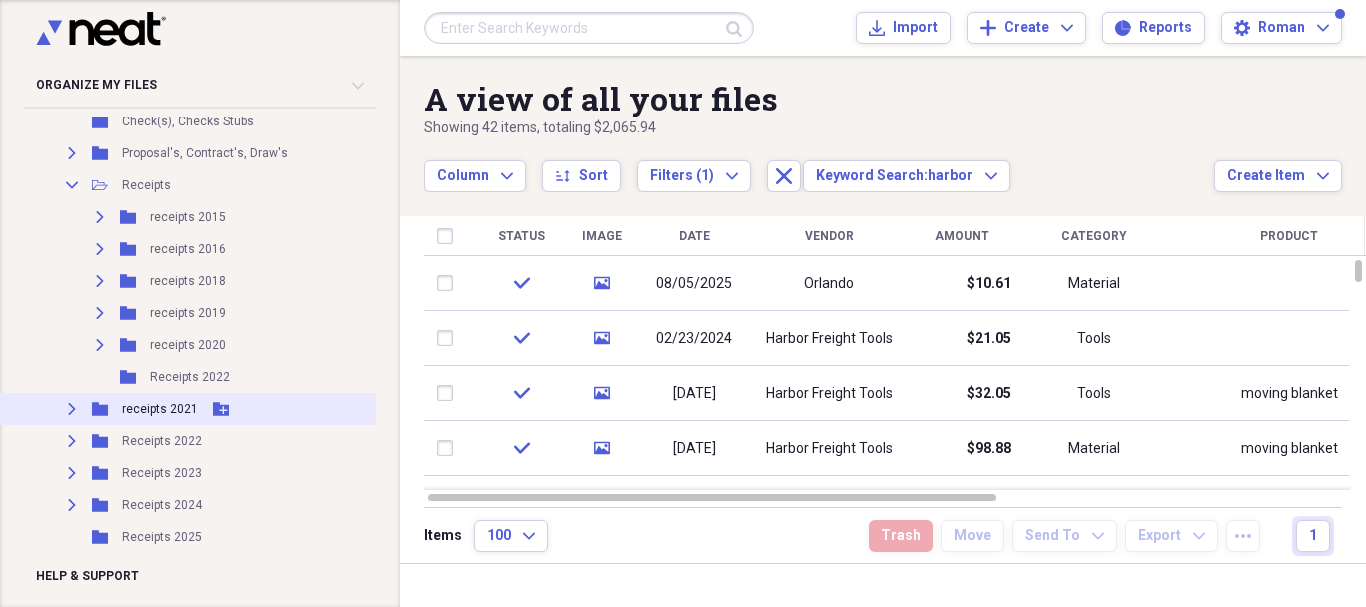 scroll, scrollTop: 500, scrollLeft: 0, axis: vertical 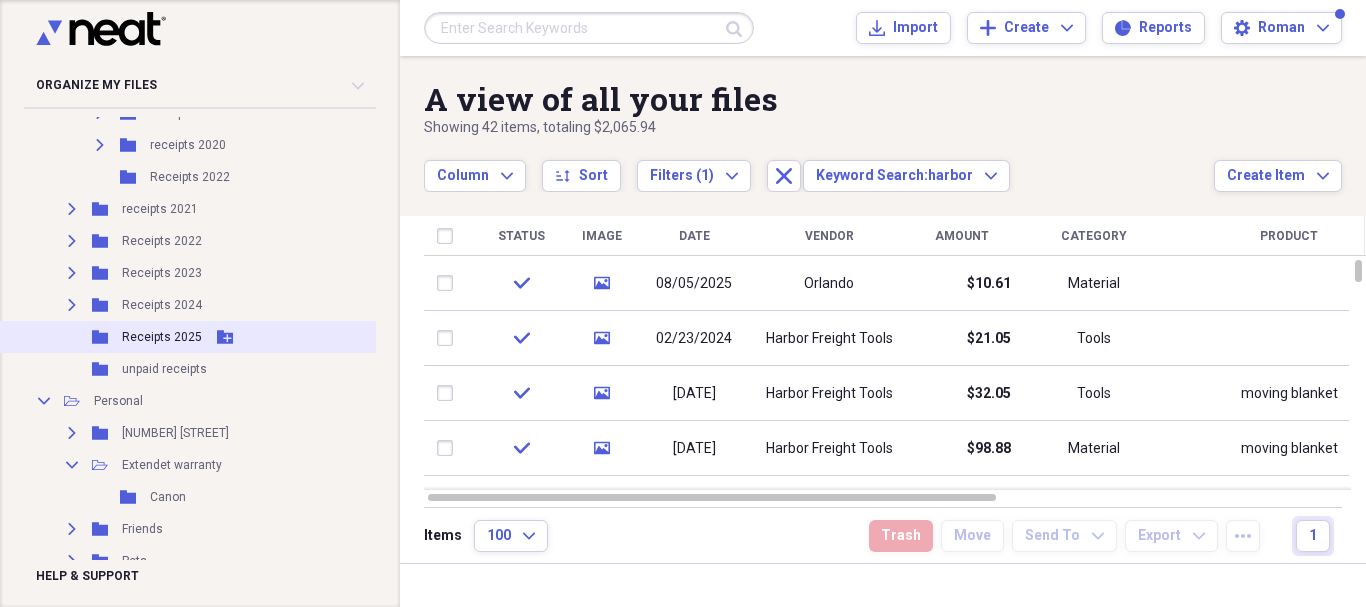 click on "Receipts 2025" at bounding box center [162, 337] 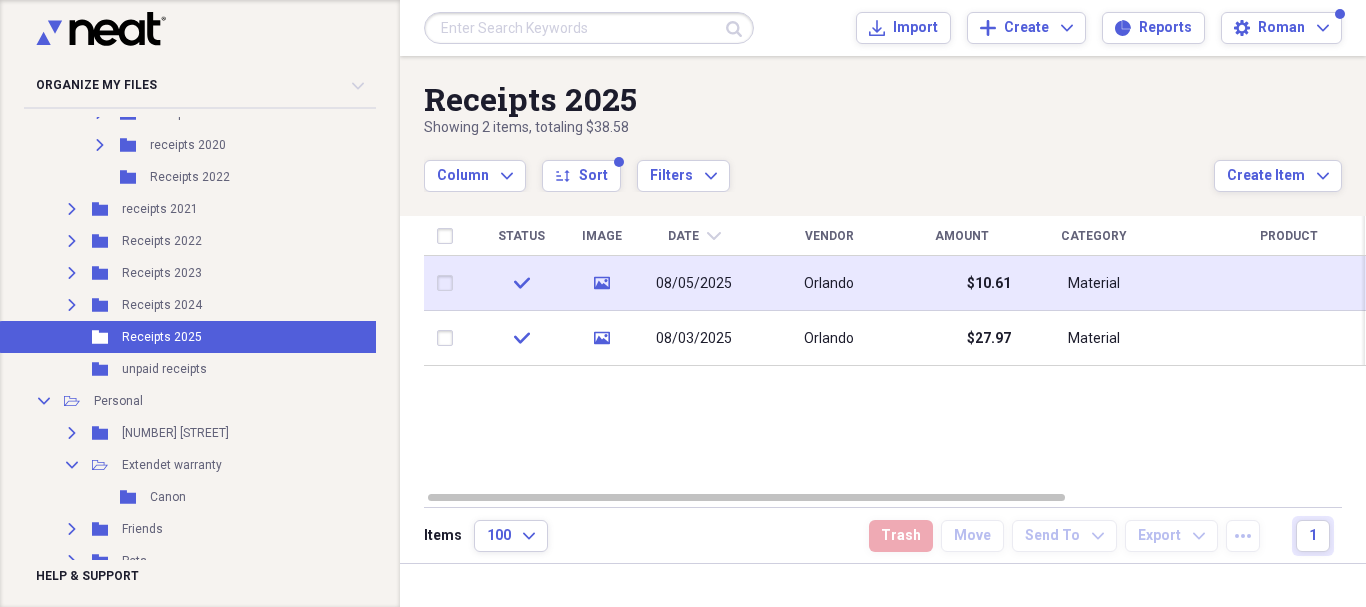 click on "08/05/2025" at bounding box center (694, 284) 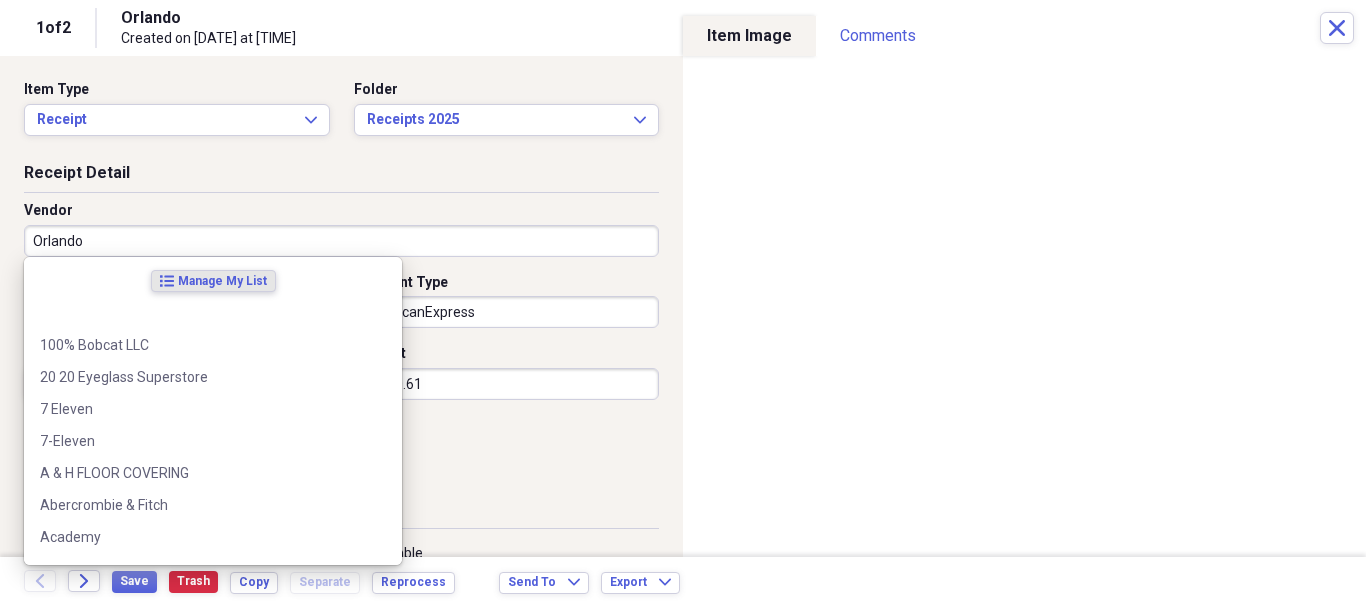 click on "Orlando" at bounding box center [341, 241] 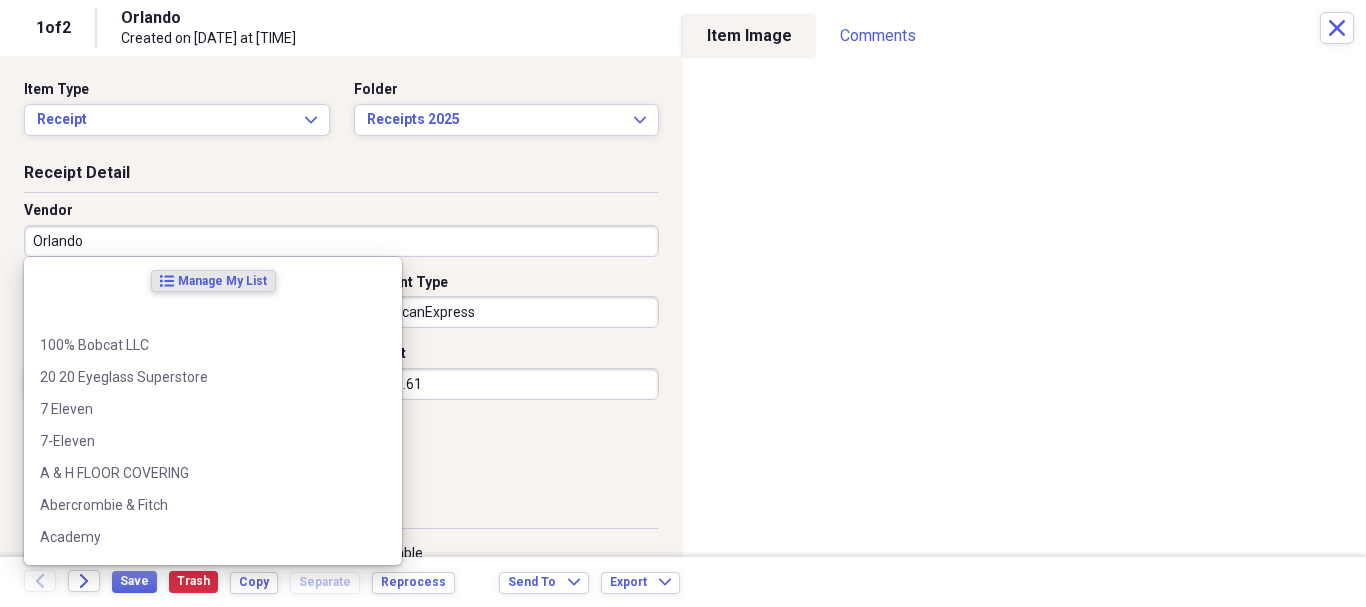 click 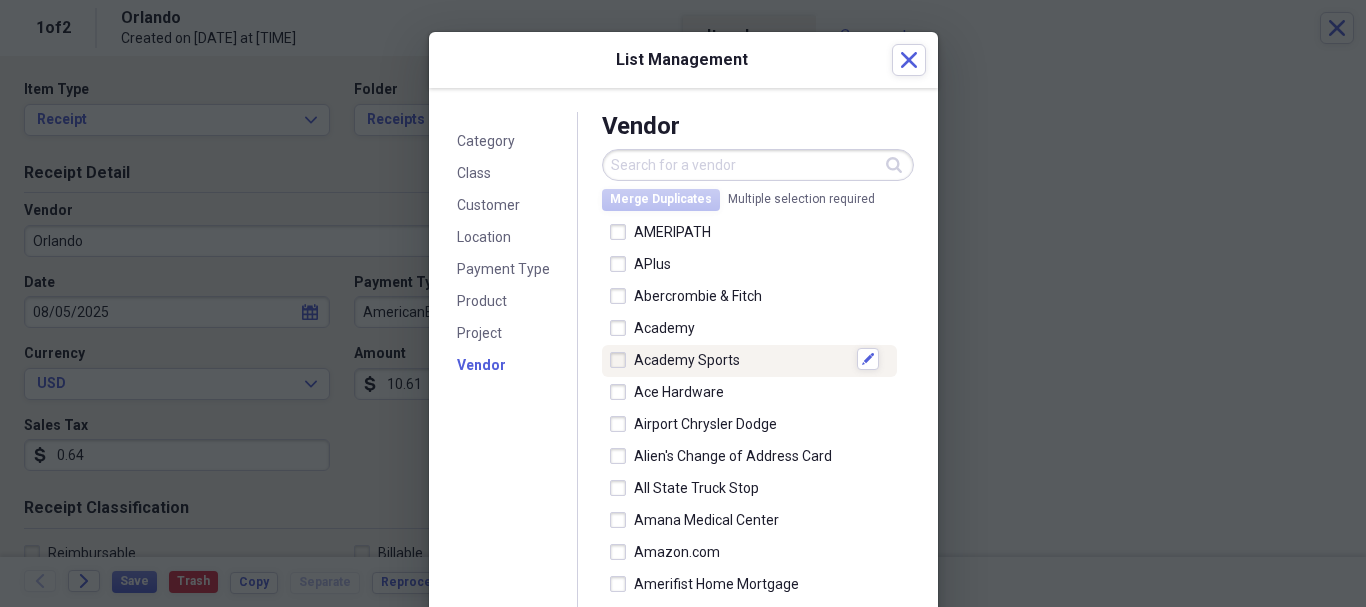 scroll, scrollTop: 400, scrollLeft: 0, axis: vertical 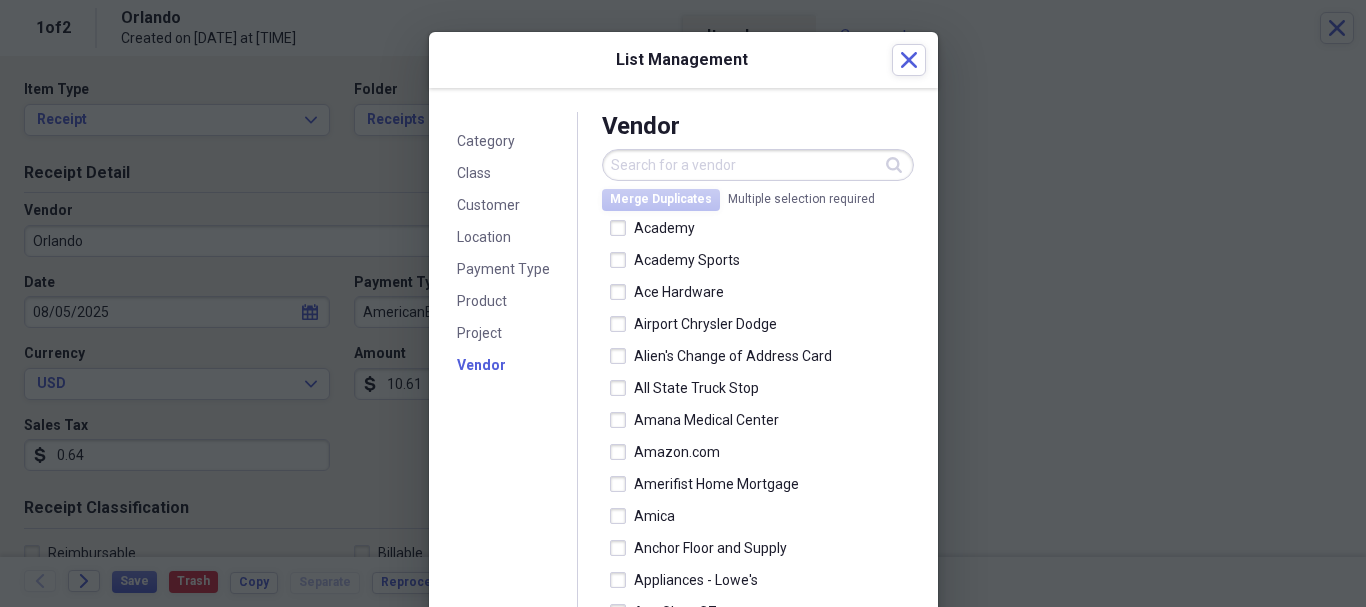 click at bounding box center (758, 165) 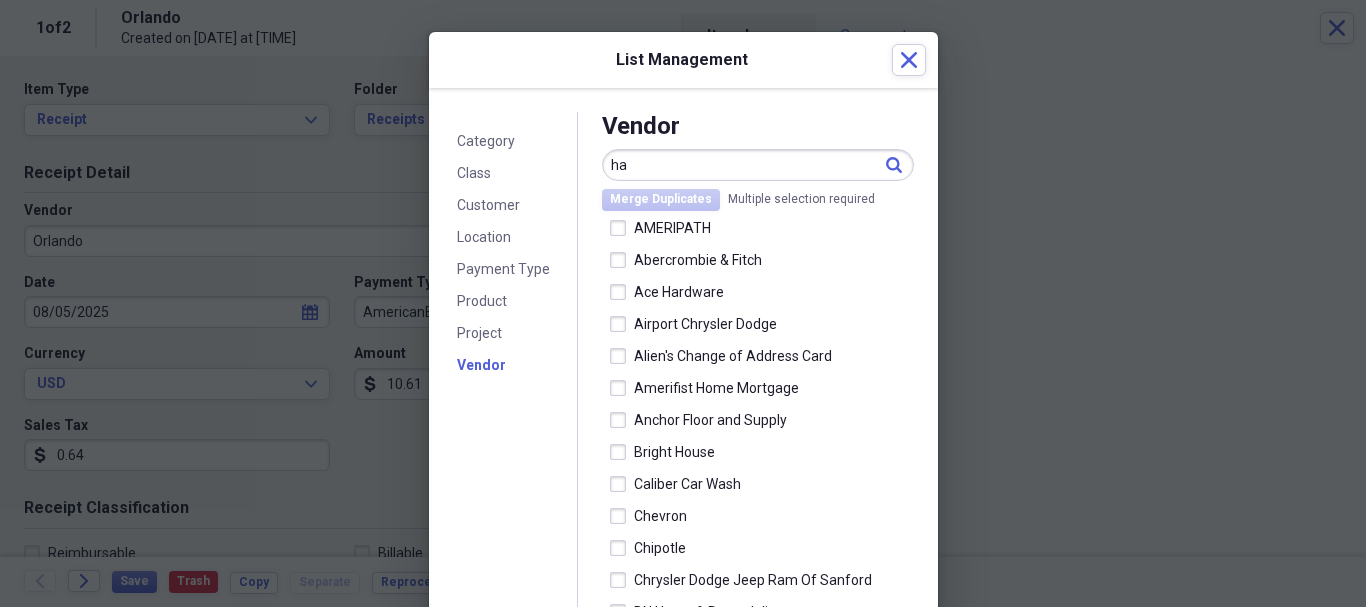 scroll, scrollTop: 0, scrollLeft: 0, axis: both 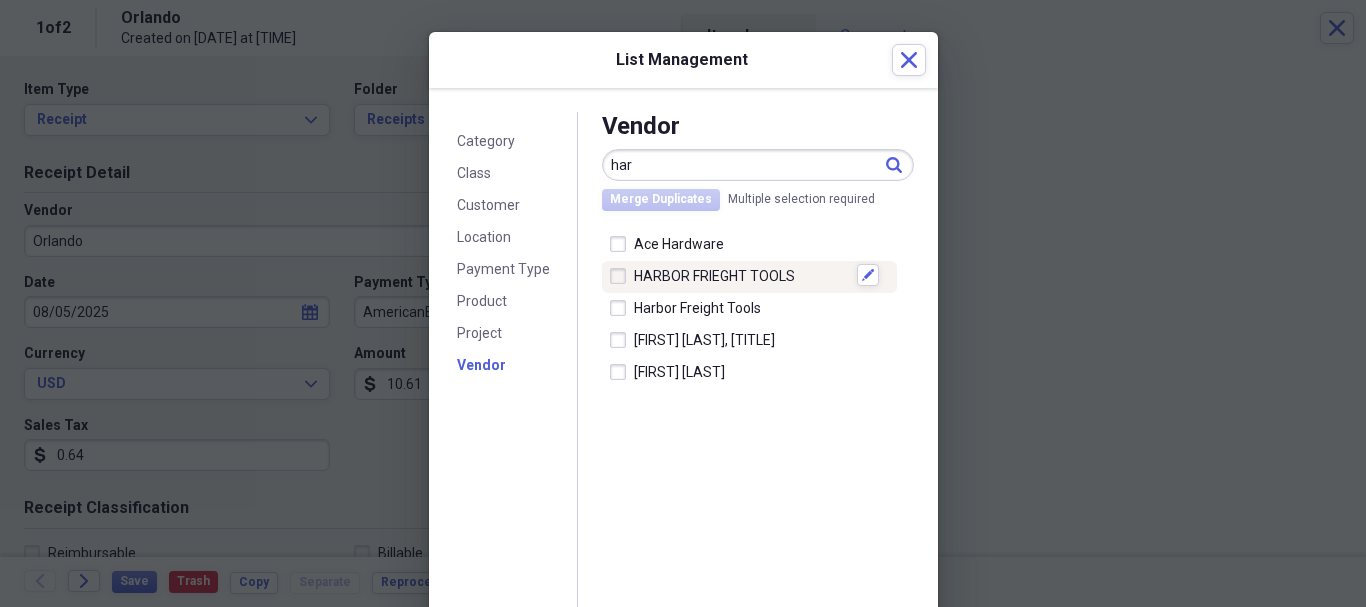 type on "har" 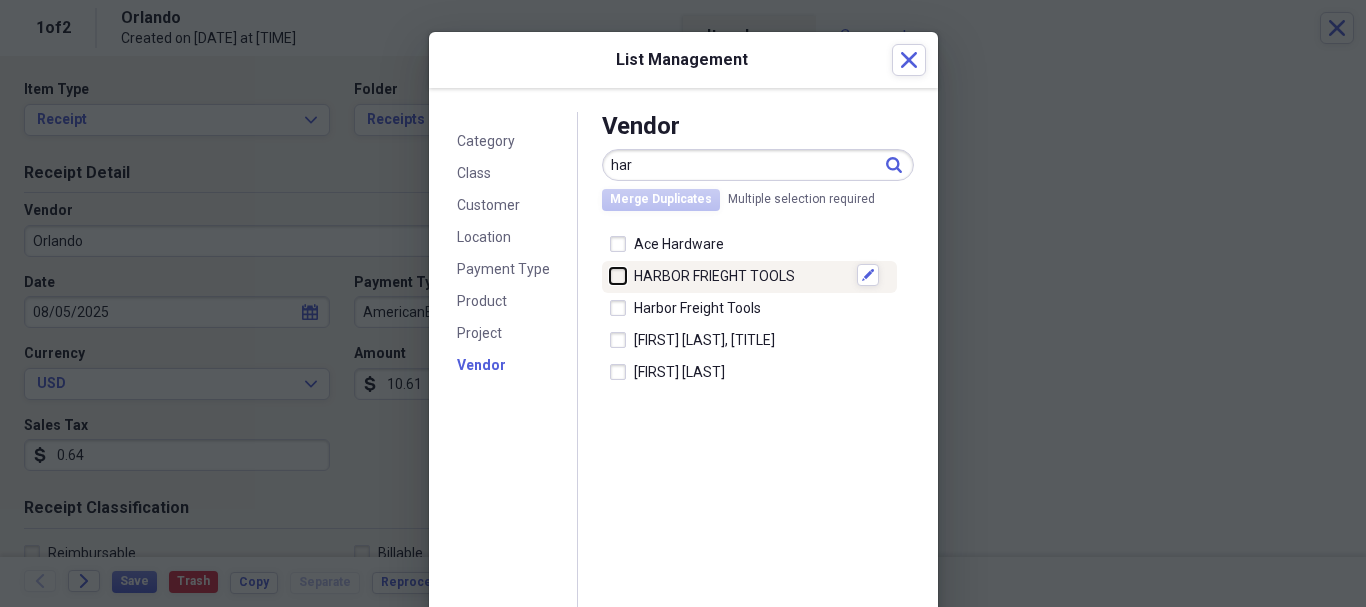 click at bounding box center [610, 275] 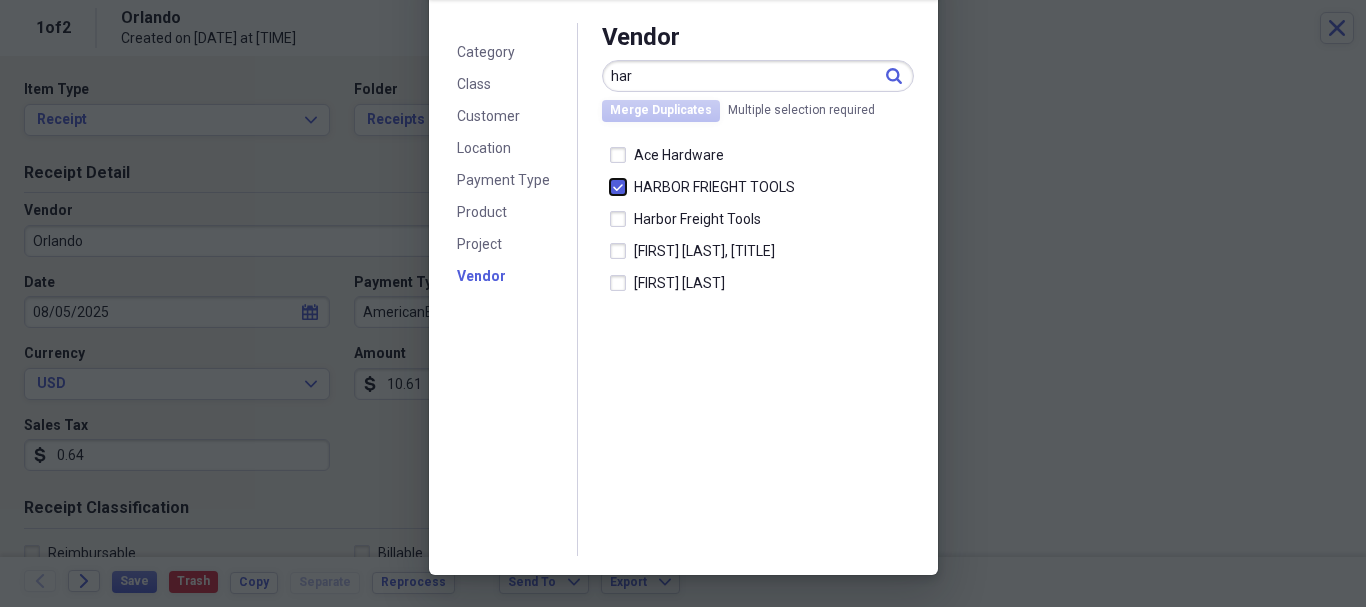scroll, scrollTop: 0, scrollLeft: 0, axis: both 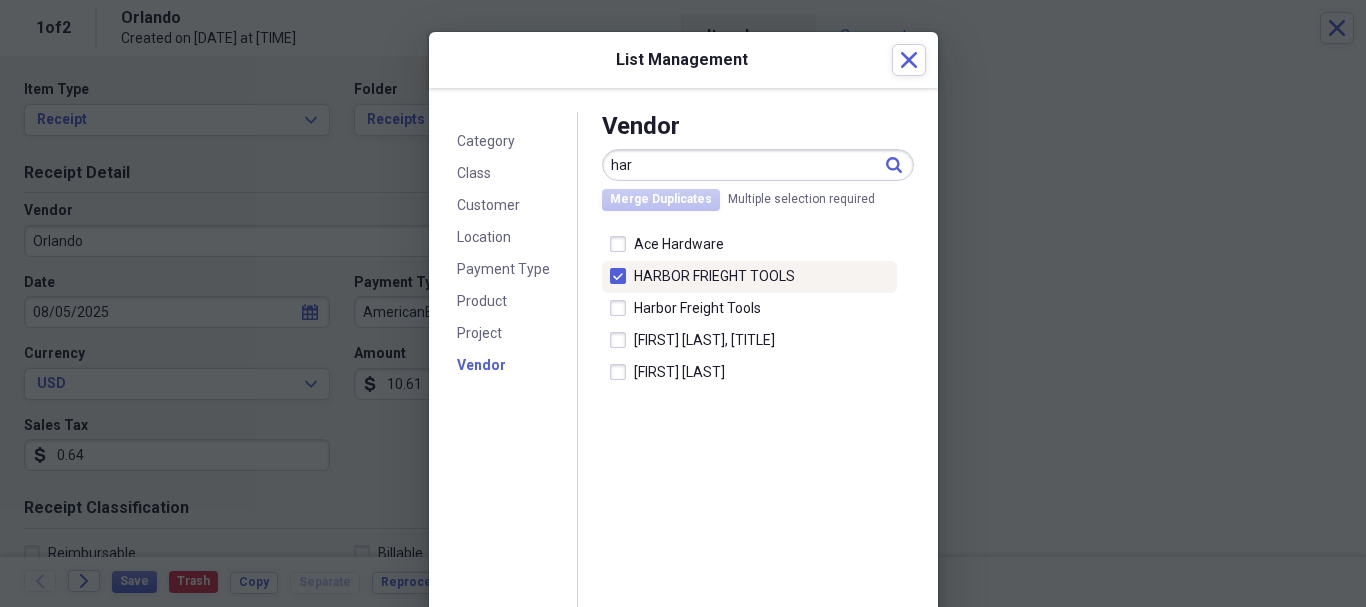 click at bounding box center [622, 276] 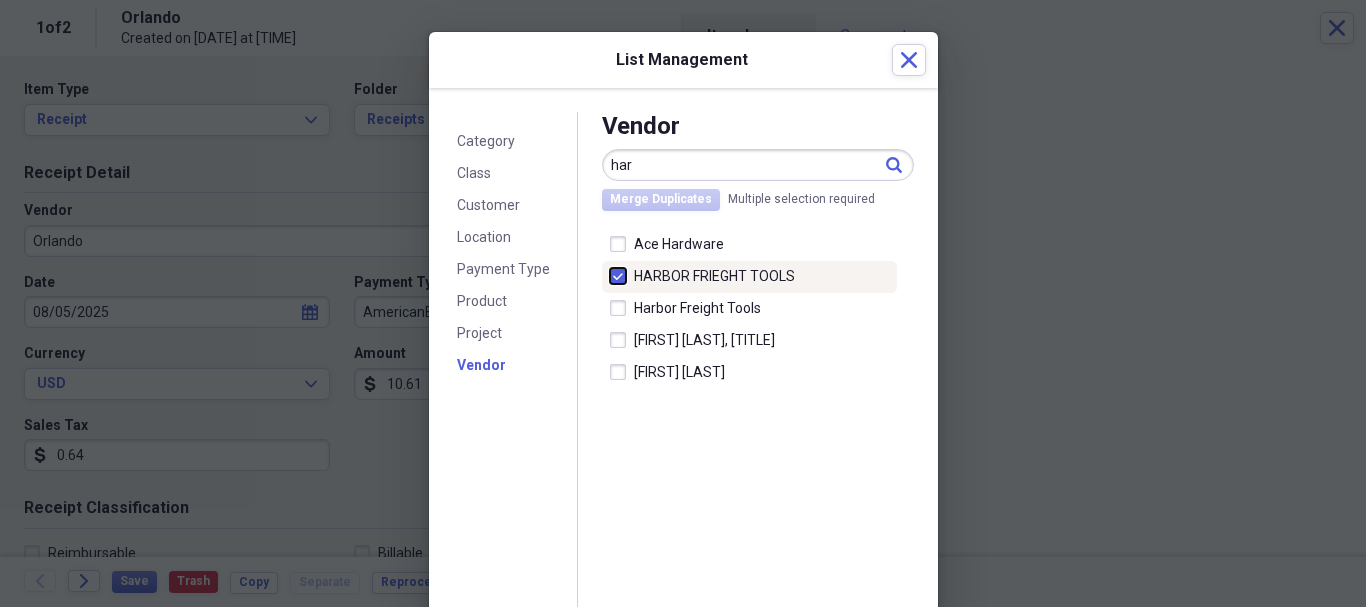 click at bounding box center [610, 275] 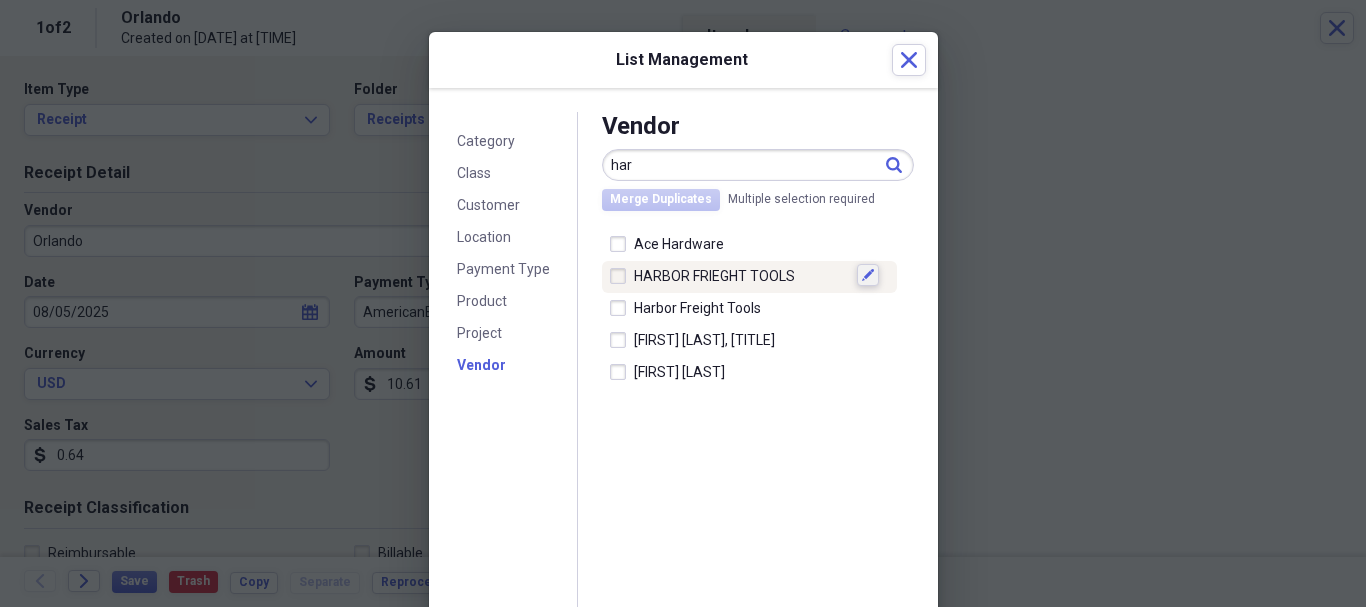 click 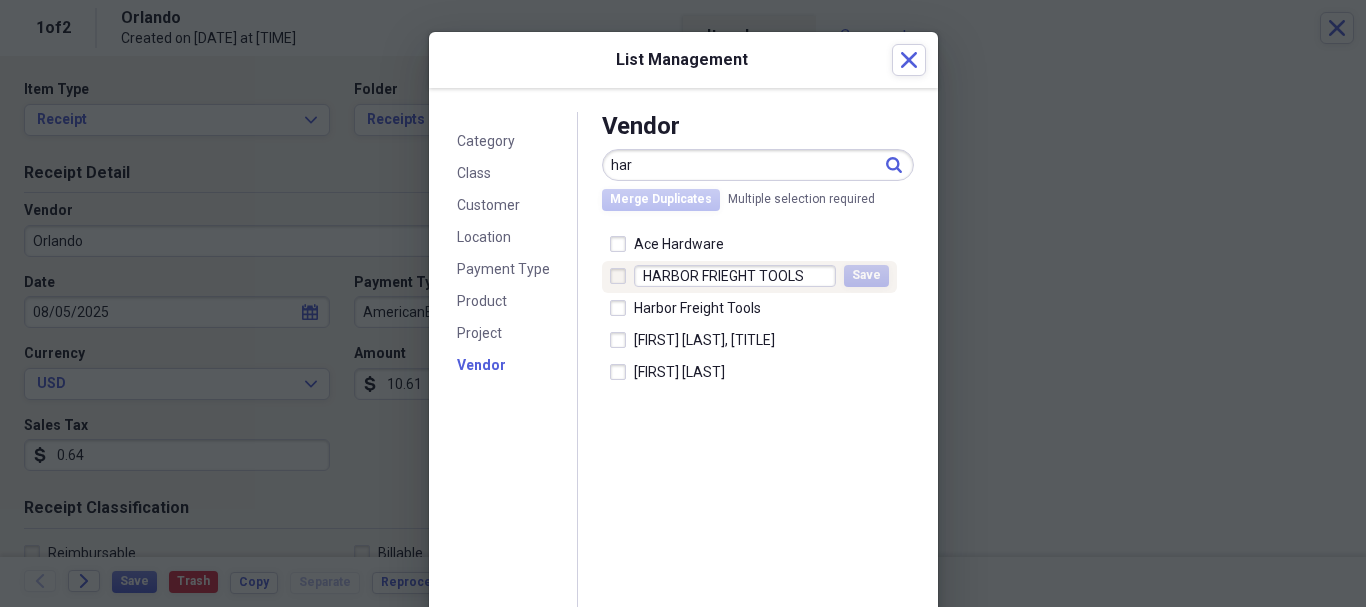 click at bounding box center (622, 276) 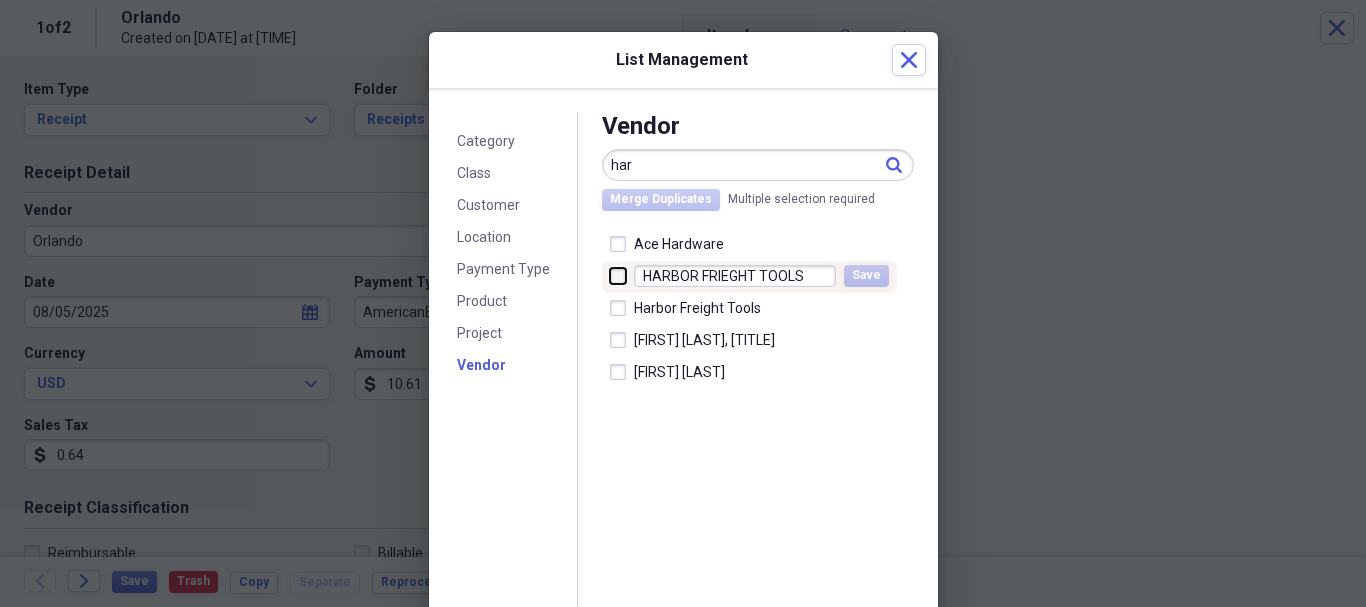 click at bounding box center (610, 275) 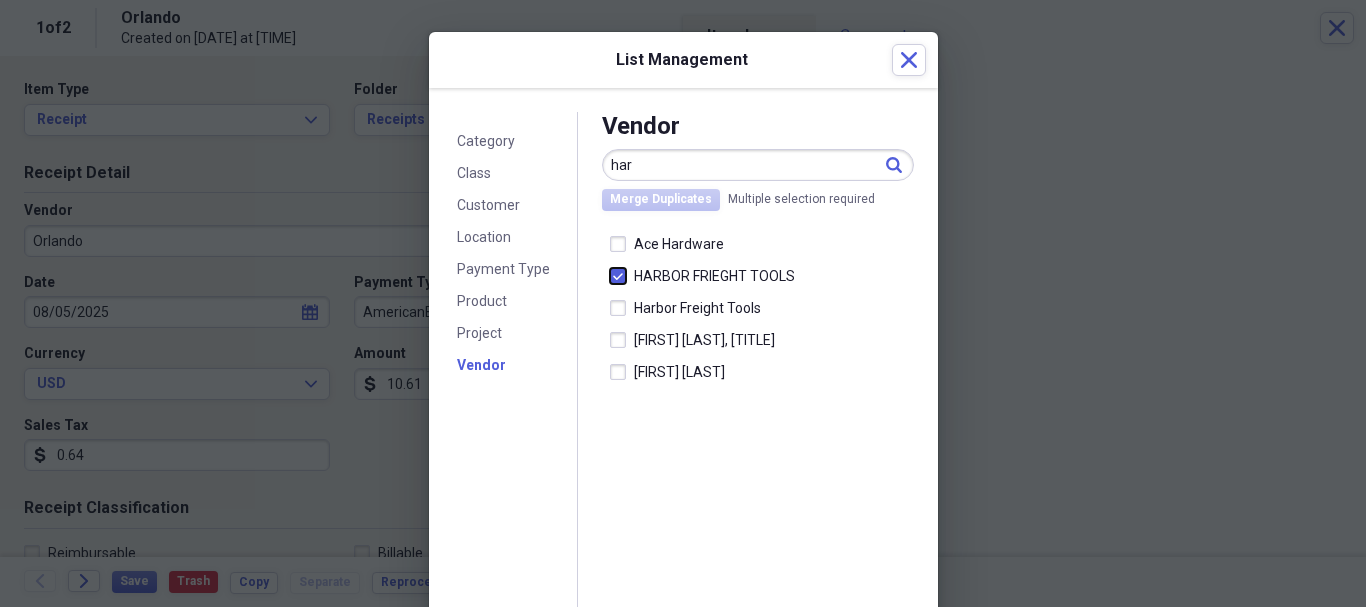 scroll, scrollTop: 89, scrollLeft: 0, axis: vertical 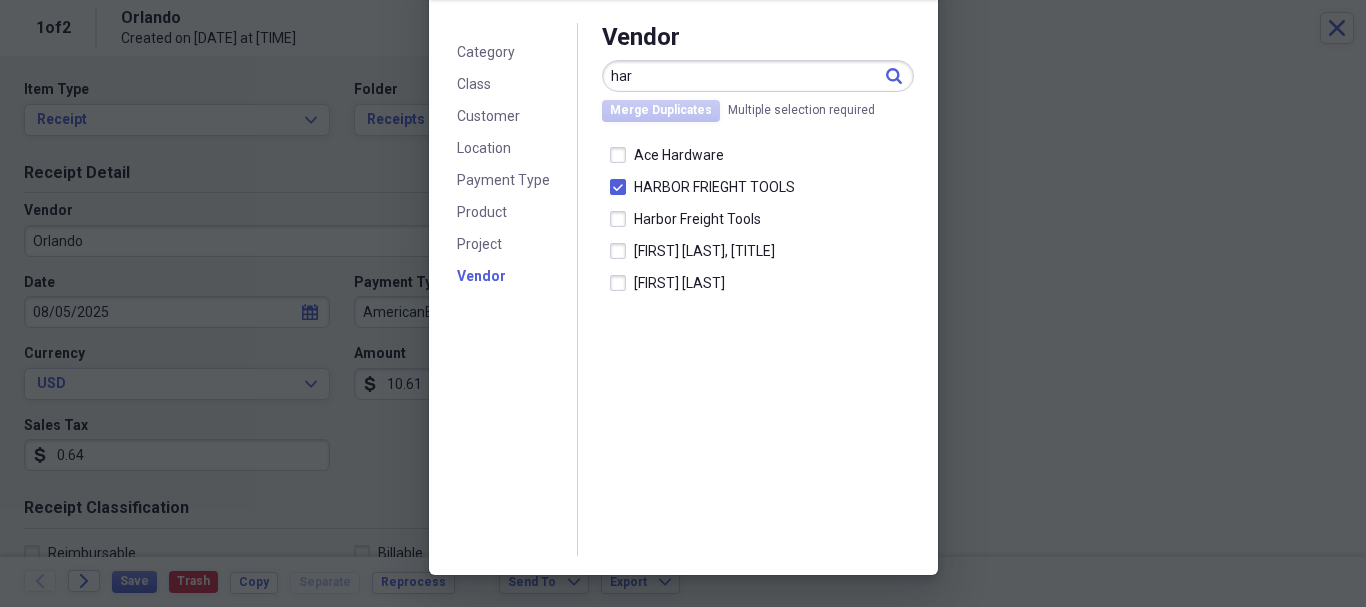drag, startPoint x: 650, startPoint y: 186, endPoint x: 628, endPoint y: 354, distance: 169.43436 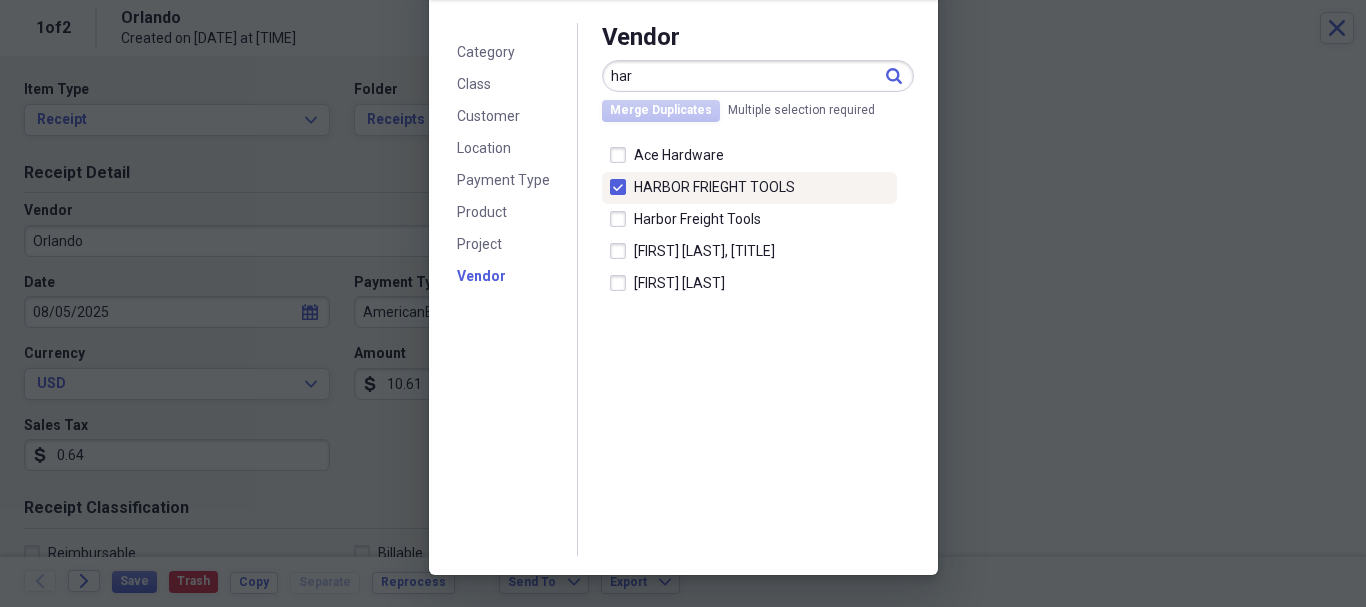 click at bounding box center [622, 187] 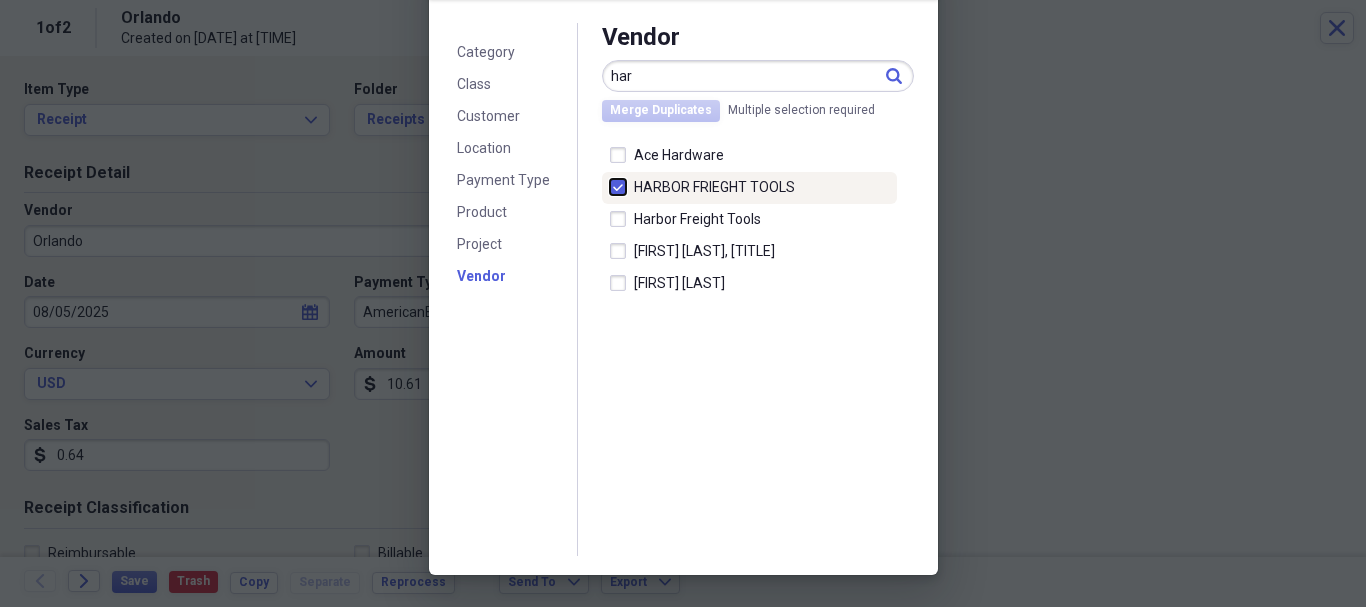 click at bounding box center [610, 186] 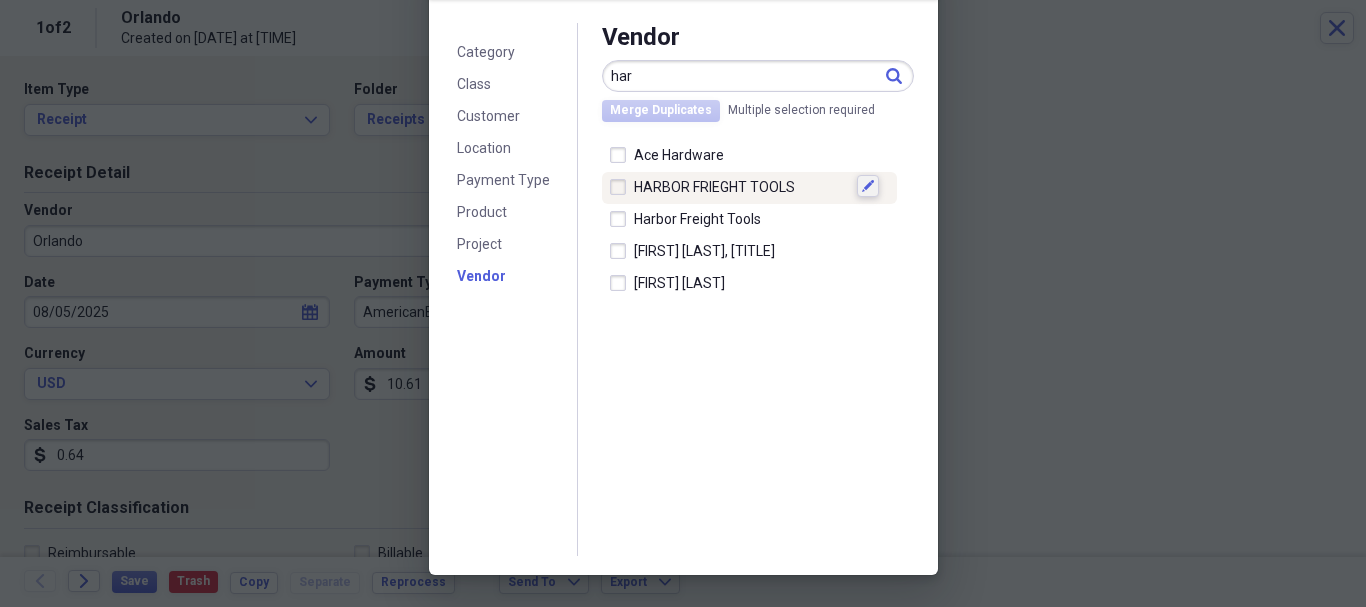 click on "Edit" 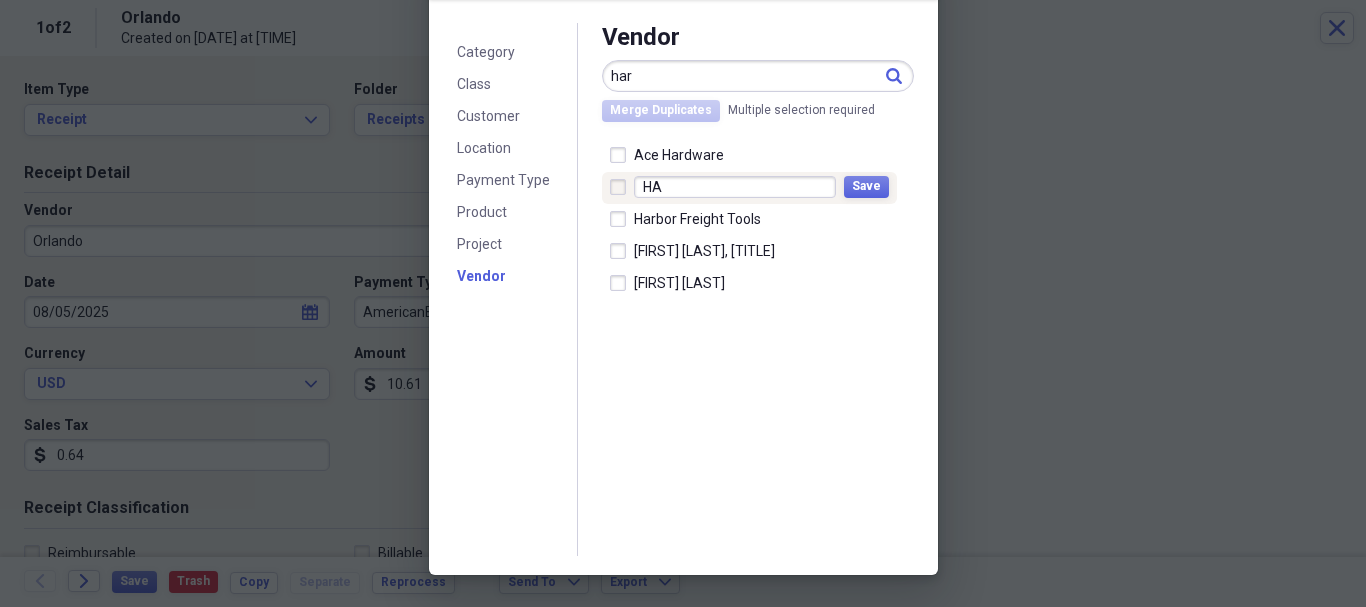 type on "H" 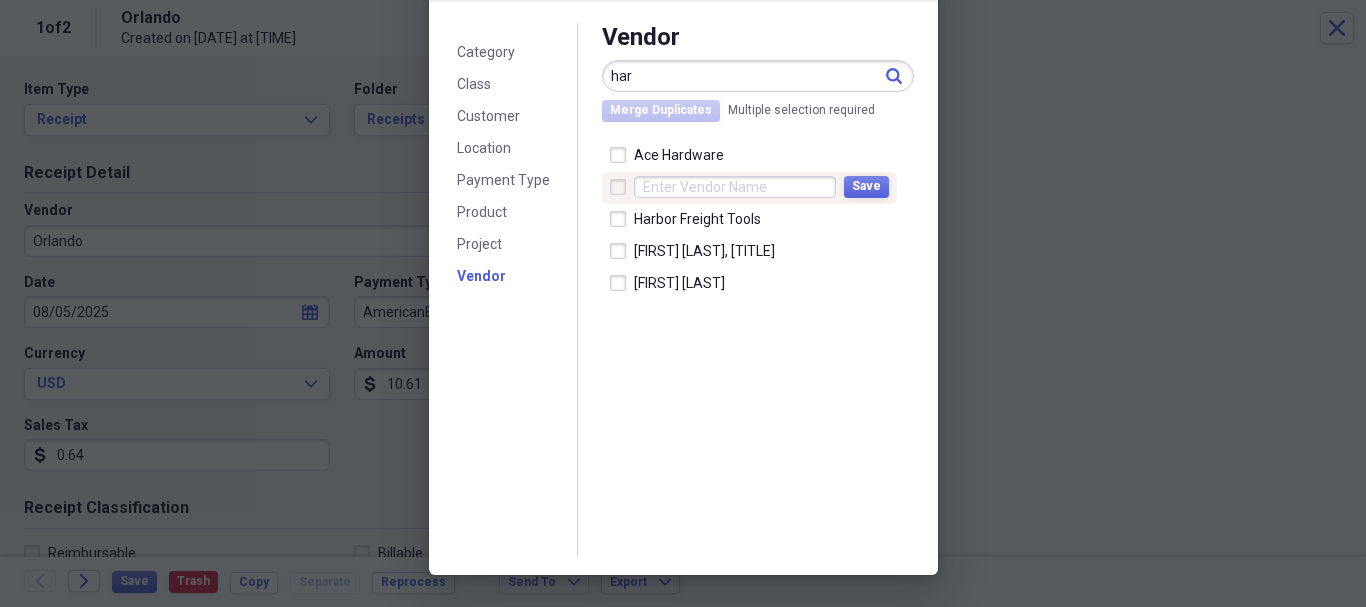 type 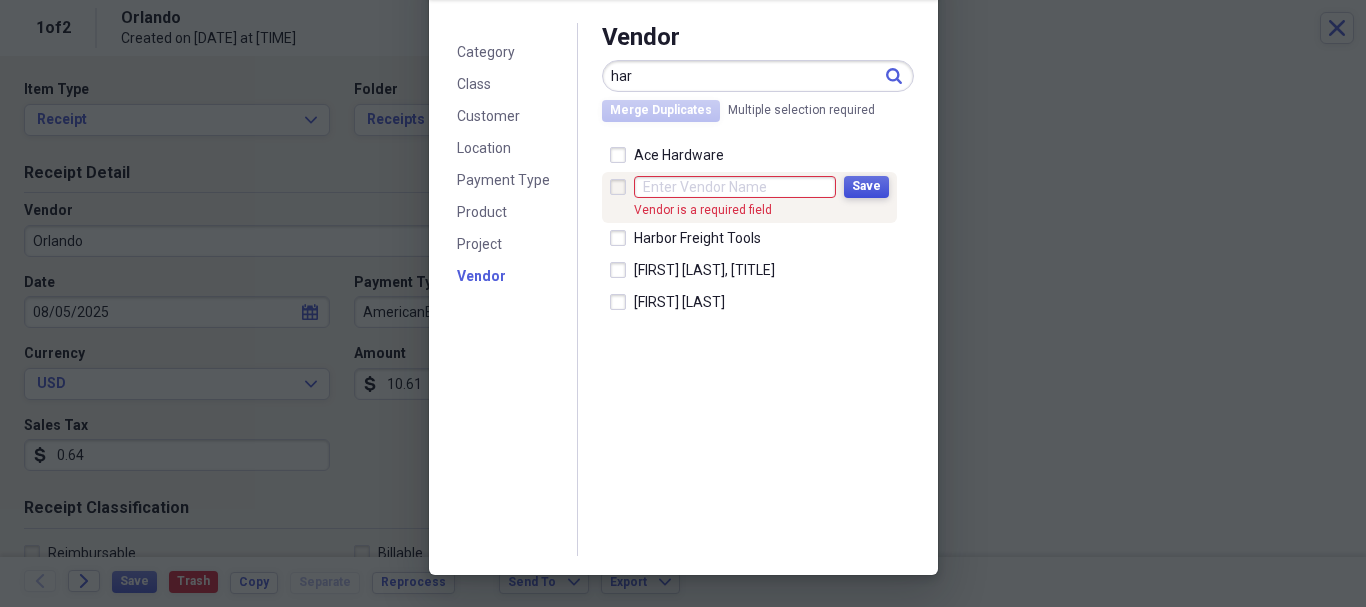 click on "Save" at bounding box center [866, 186] 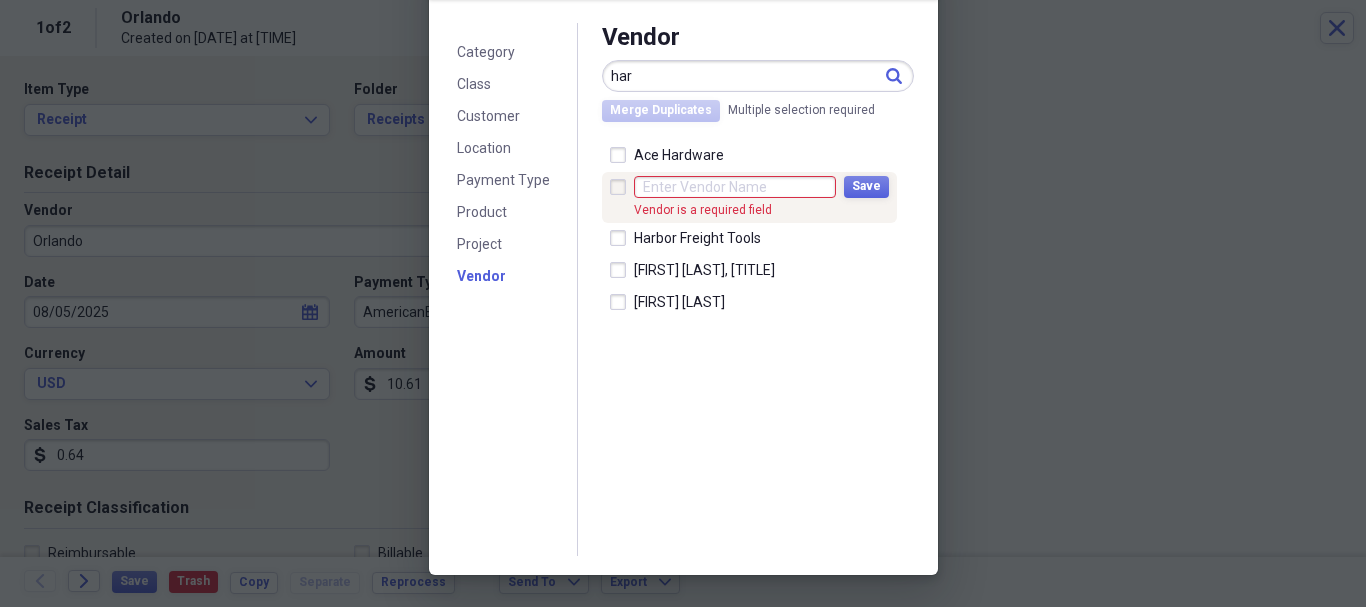 click at bounding box center (735, 187) 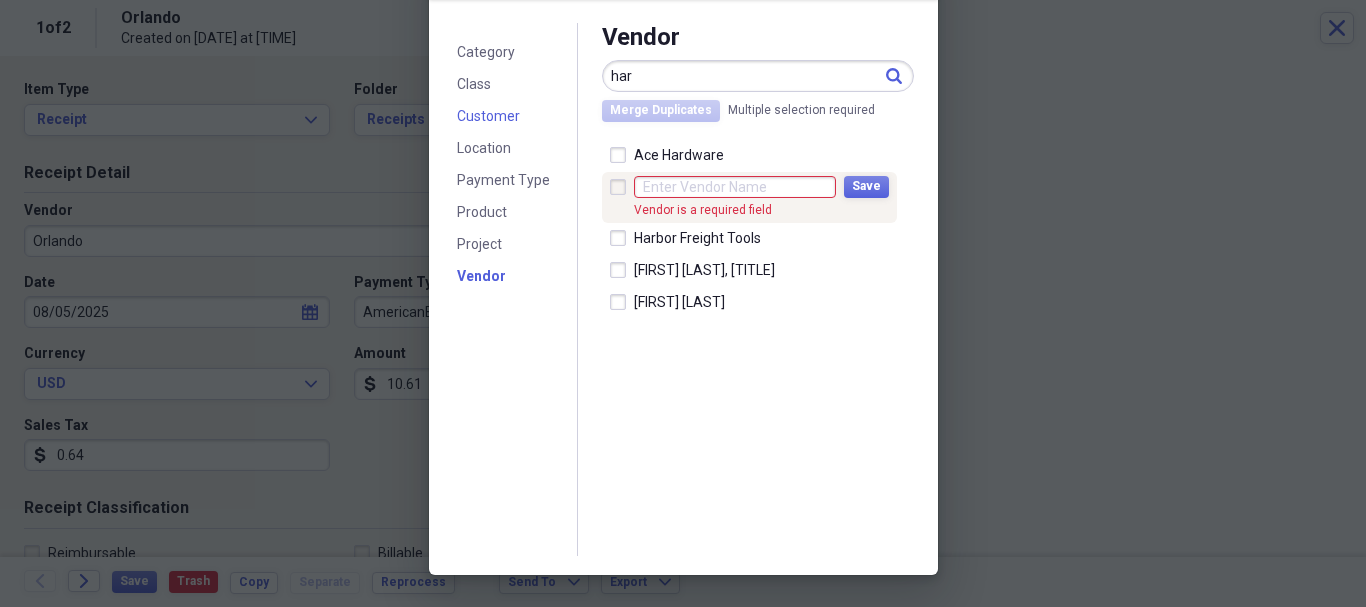 scroll, scrollTop: 0, scrollLeft: 0, axis: both 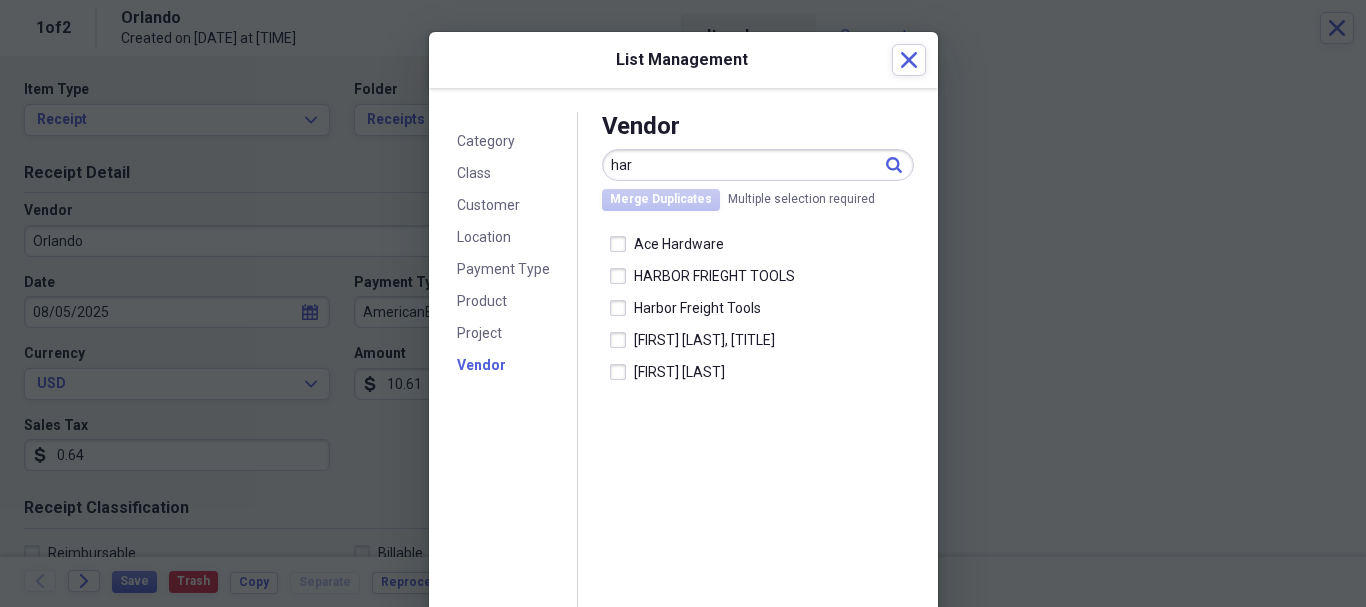 click on "Vendor" at bounding box center [481, 365] 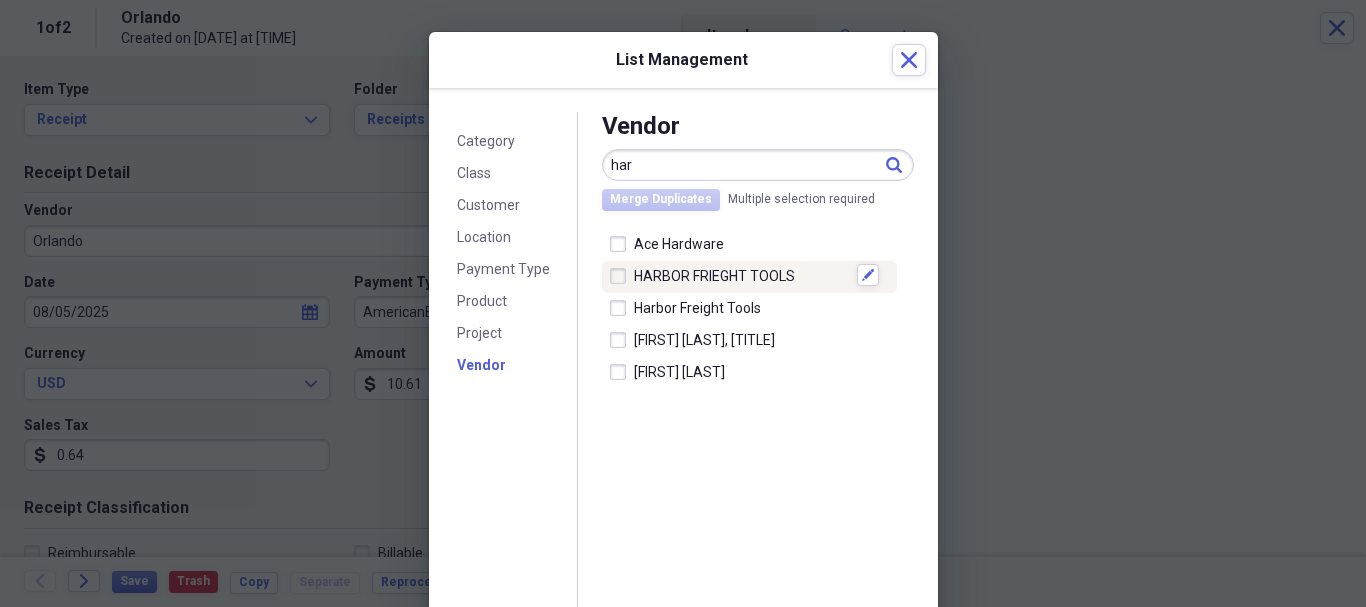 click at bounding box center (622, 276) 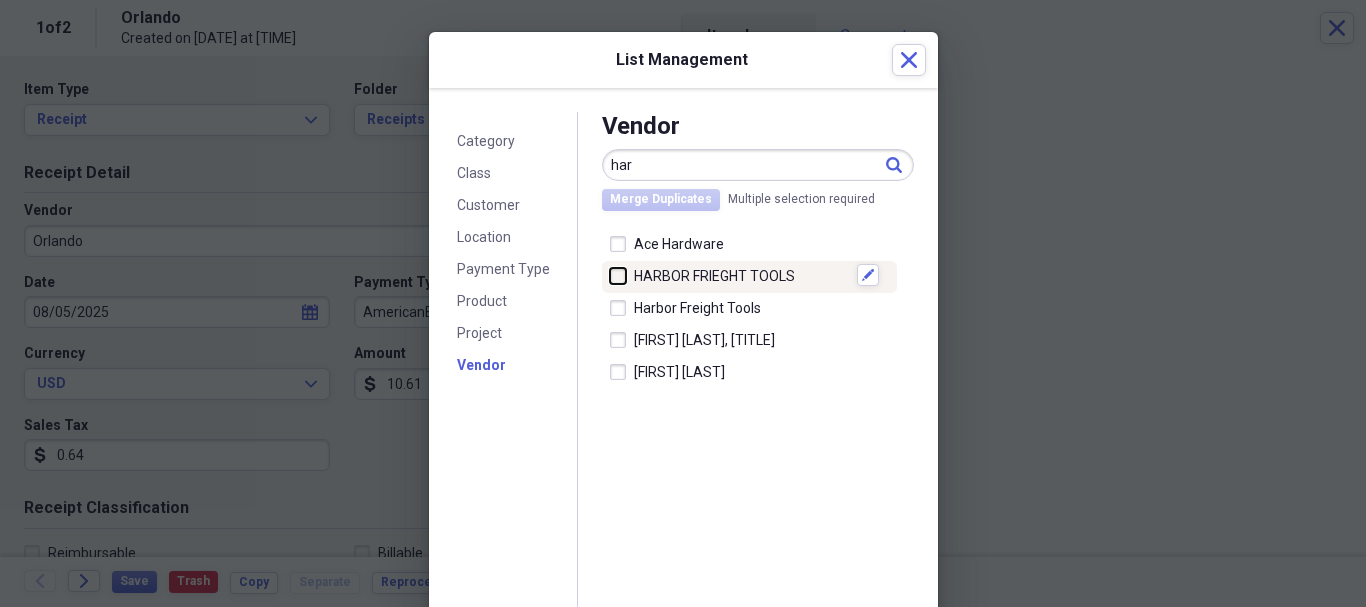 click at bounding box center [610, 275] 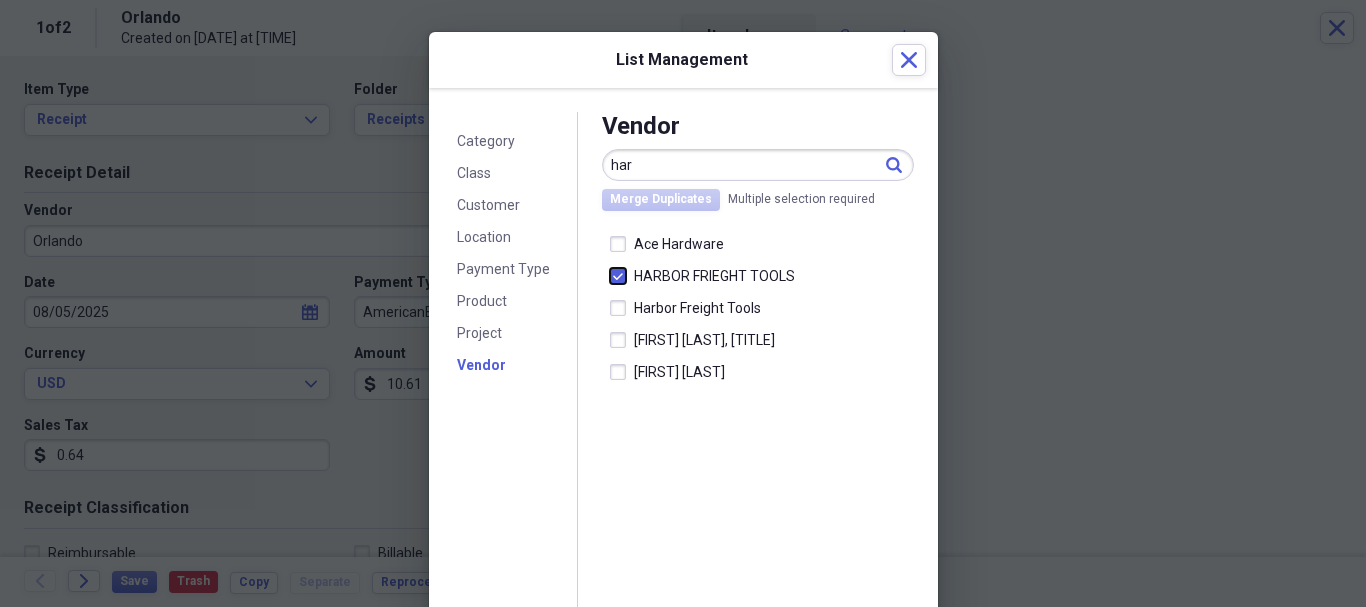 scroll, scrollTop: 89, scrollLeft: 0, axis: vertical 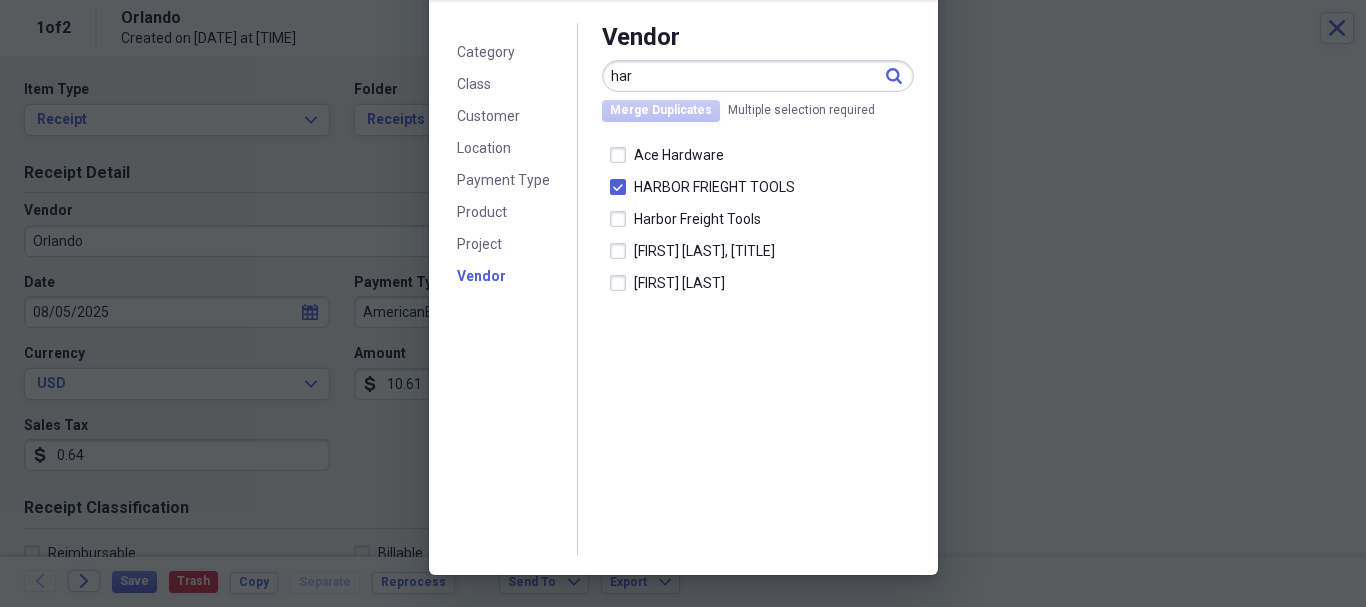 drag, startPoint x: 723, startPoint y: 354, endPoint x: 635, endPoint y: 410, distance: 104.307236 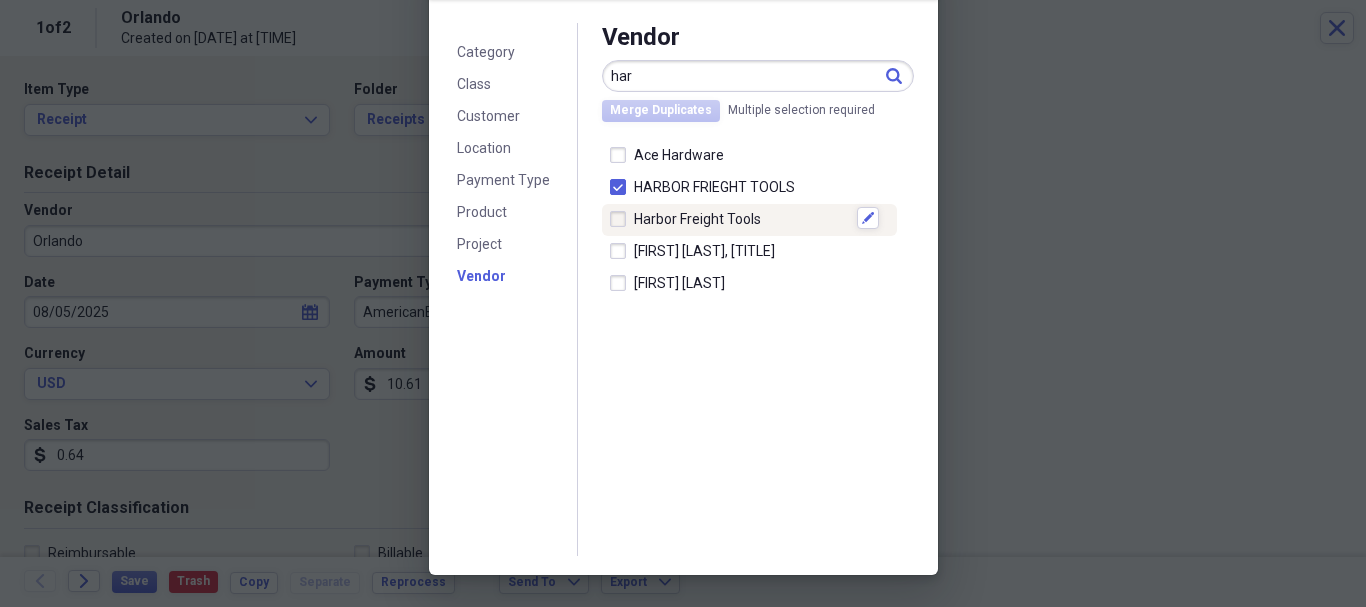 click at bounding box center (622, 219) 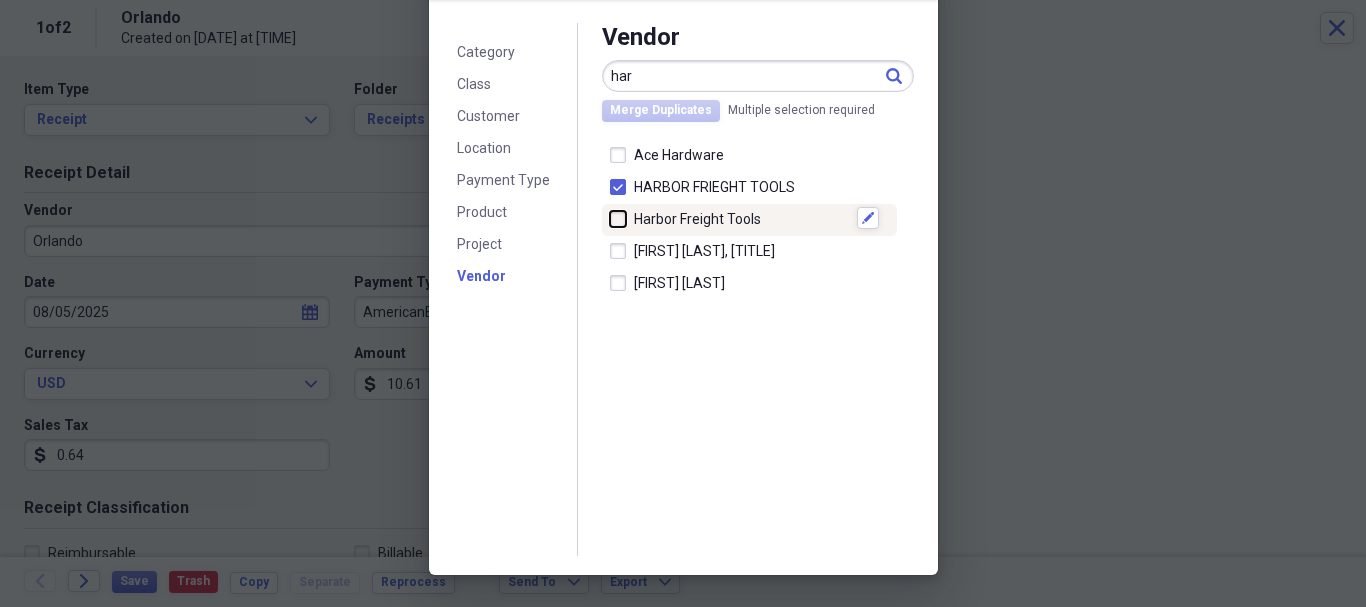 click at bounding box center [610, 218] 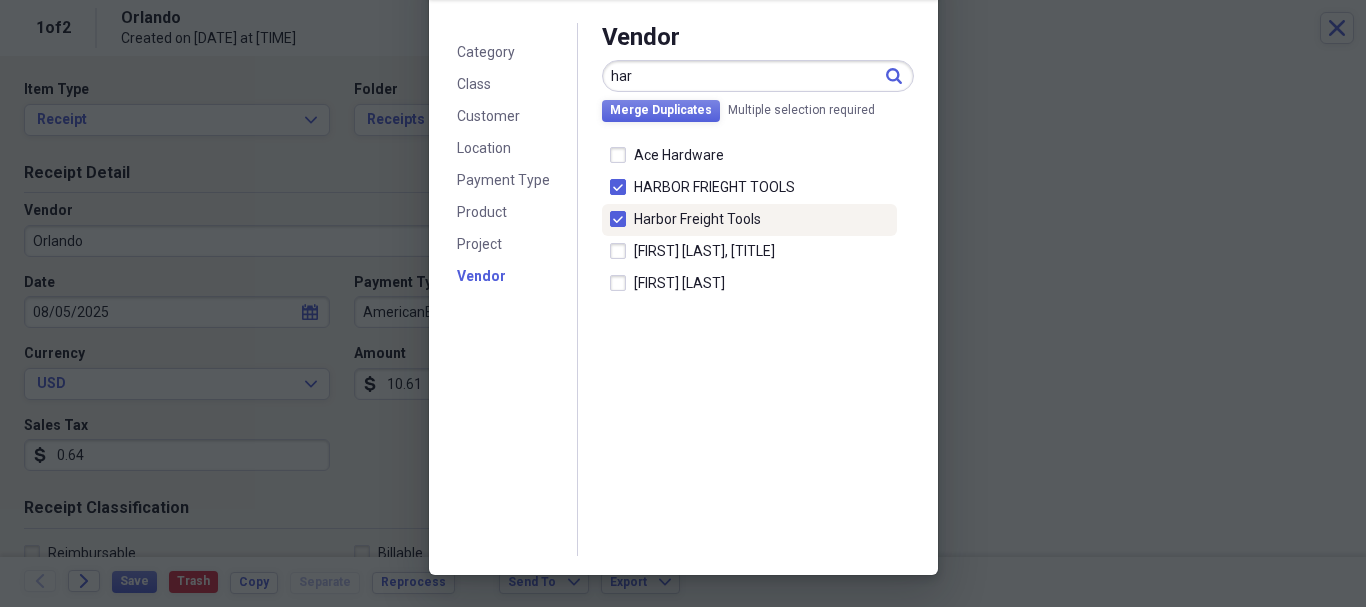 click at bounding box center (622, 219) 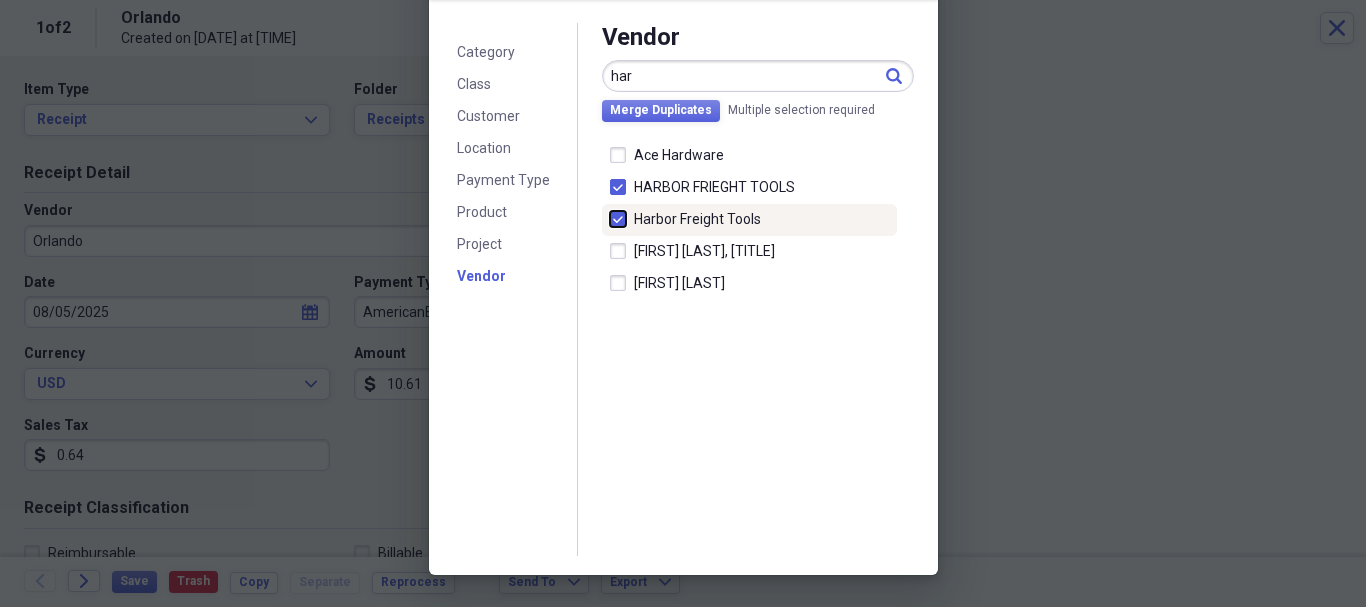 click at bounding box center [610, 218] 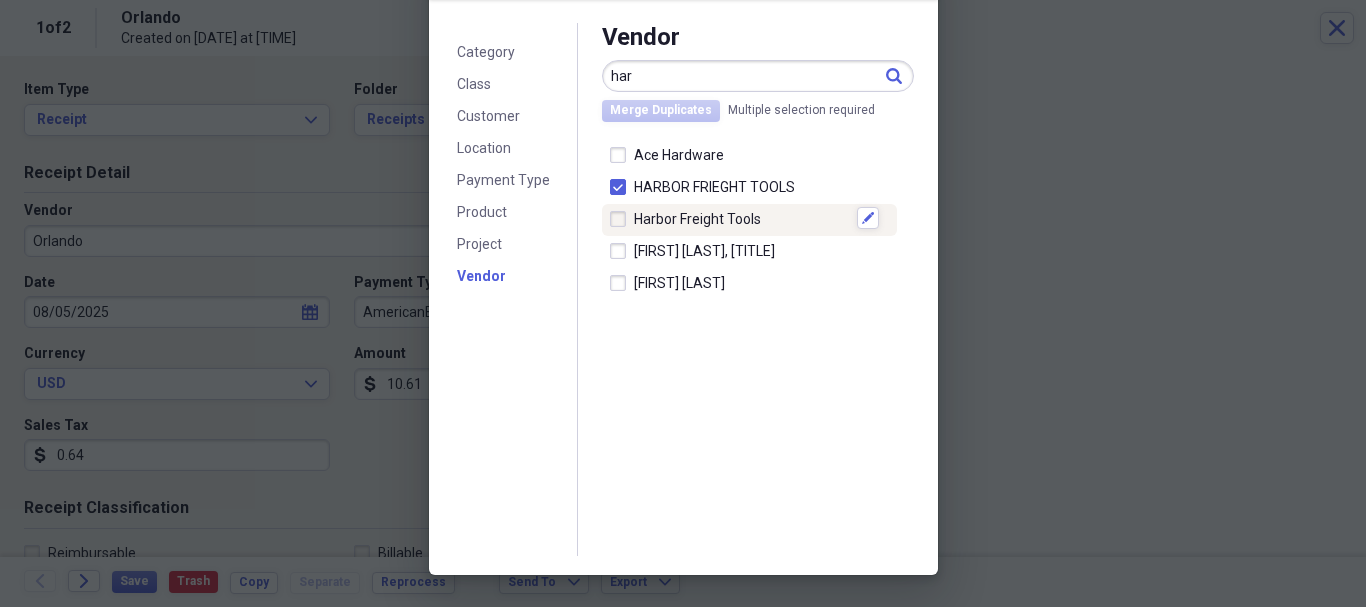 click at bounding box center [622, 219] 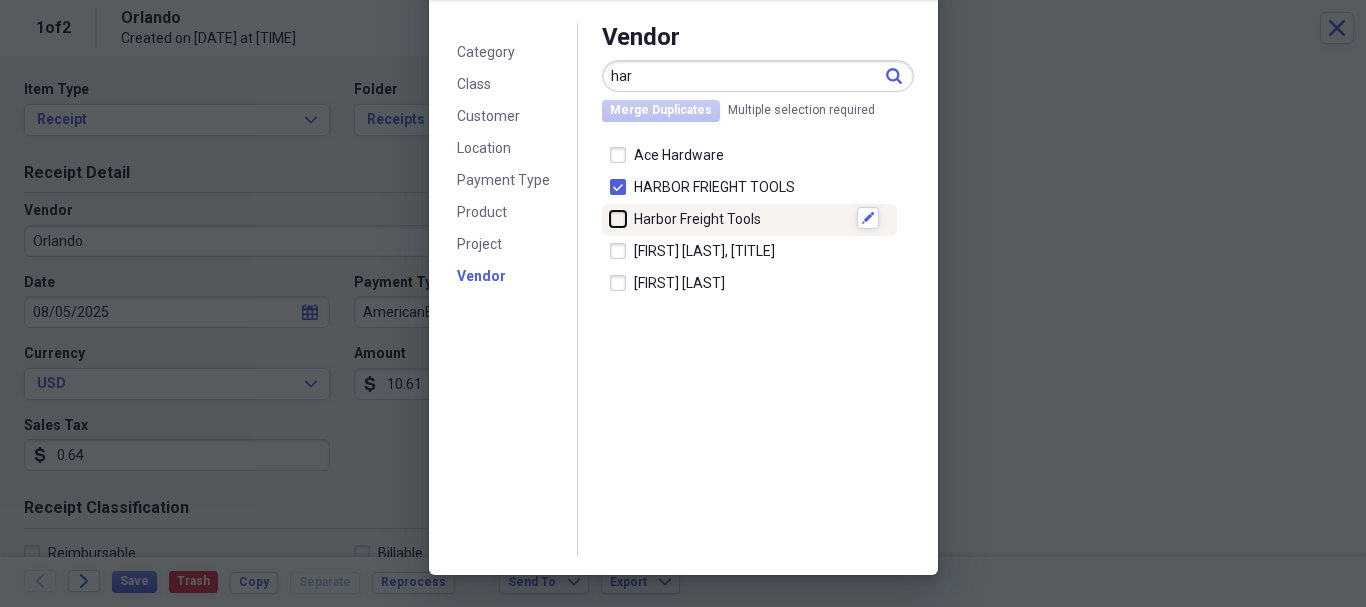 click at bounding box center [610, 218] 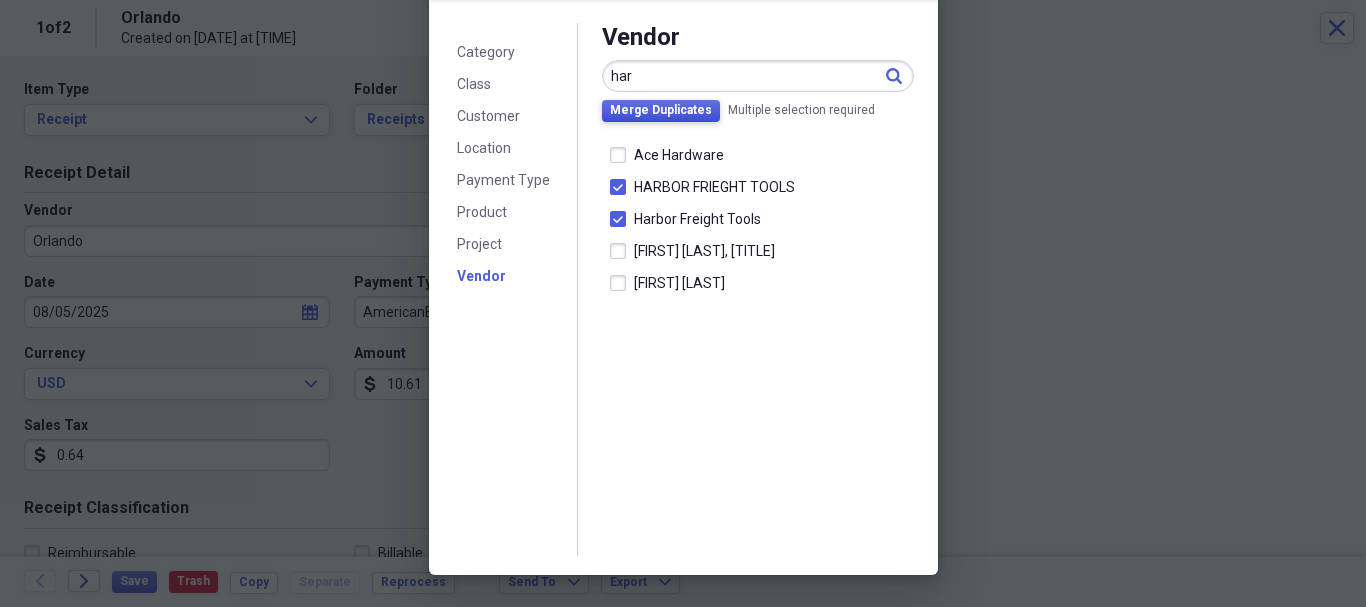 click on "Merge Duplicates" at bounding box center (661, 110) 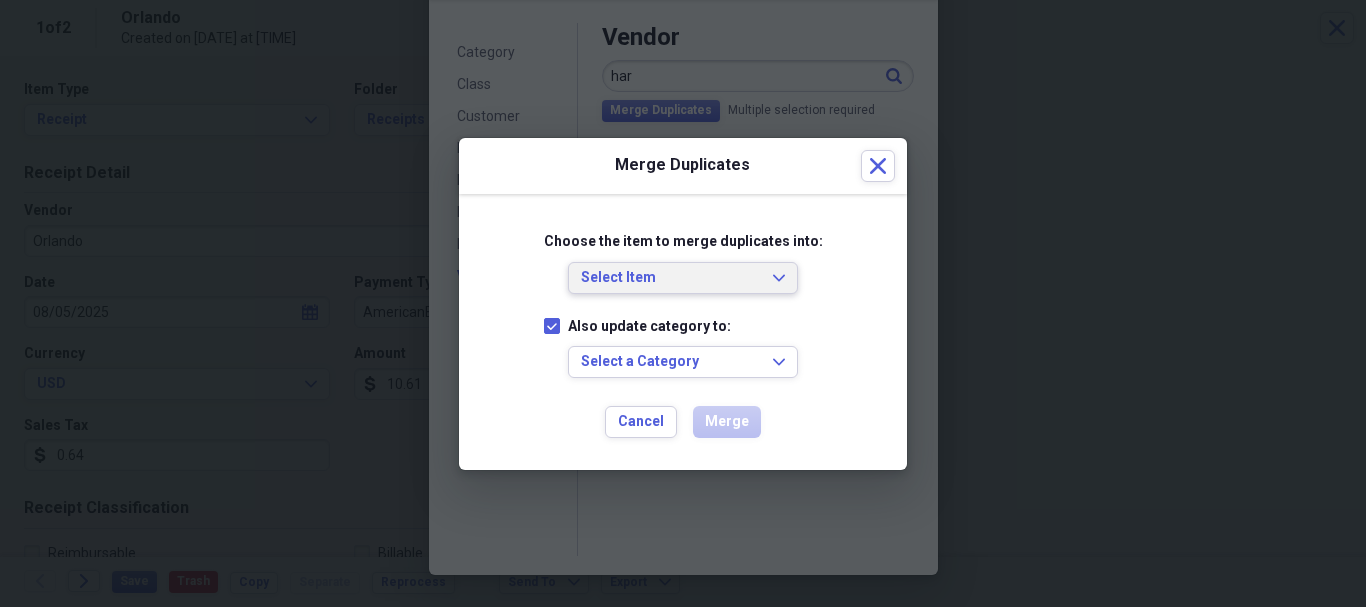 click on "Expand" 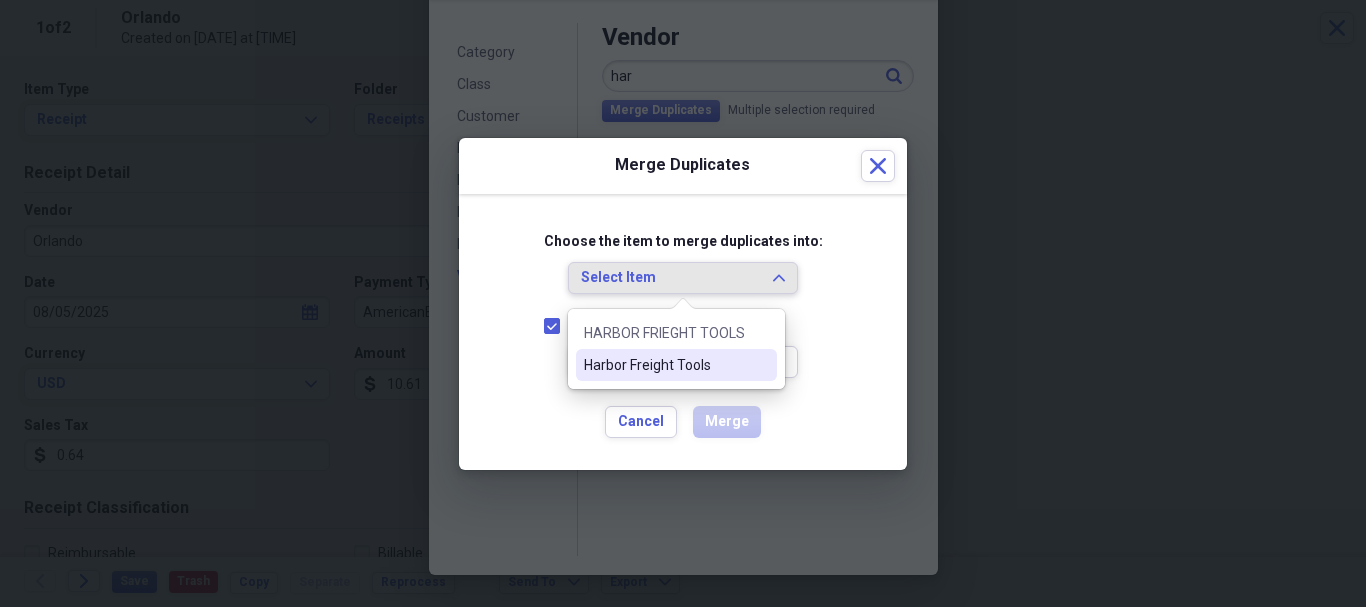 click on "Harbor Freight Tools" at bounding box center [664, 365] 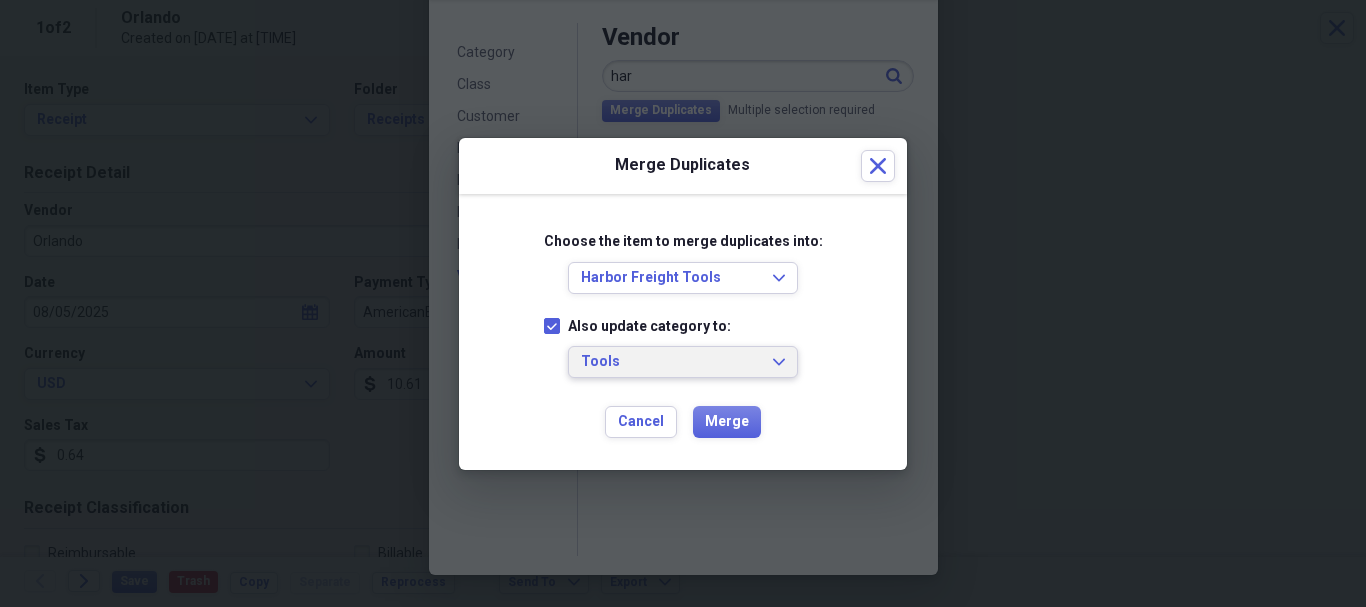 click on "Expand" 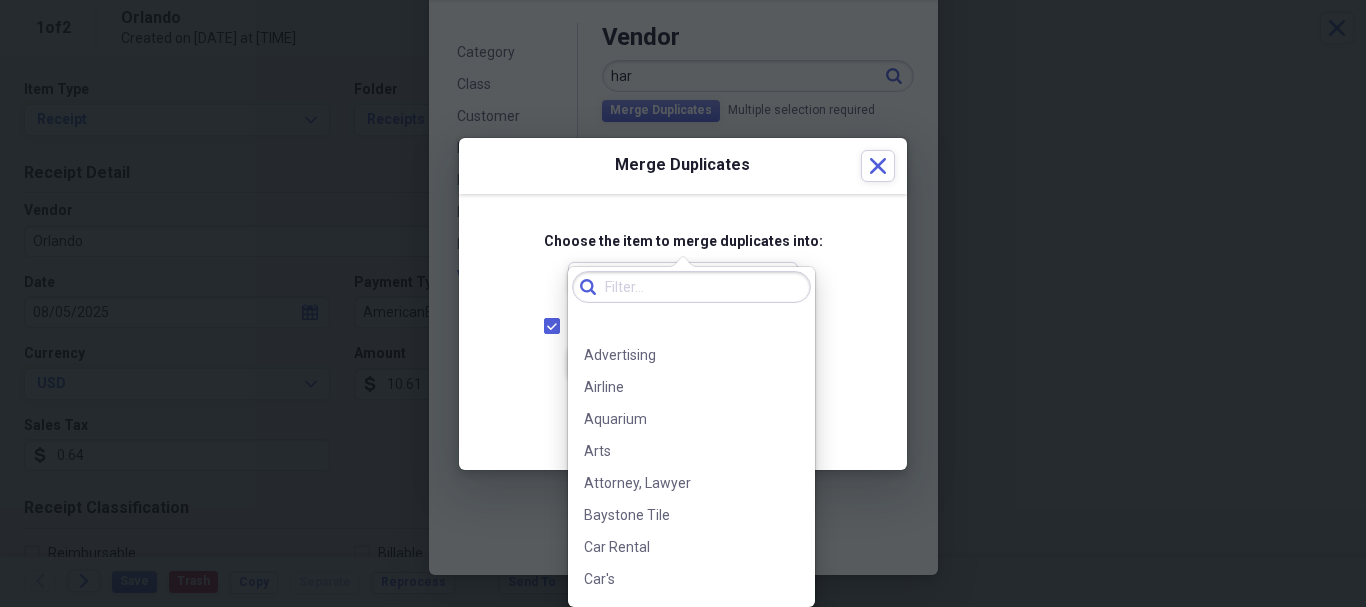 scroll, scrollTop: 2012, scrollLeft: 0, axis: vertical 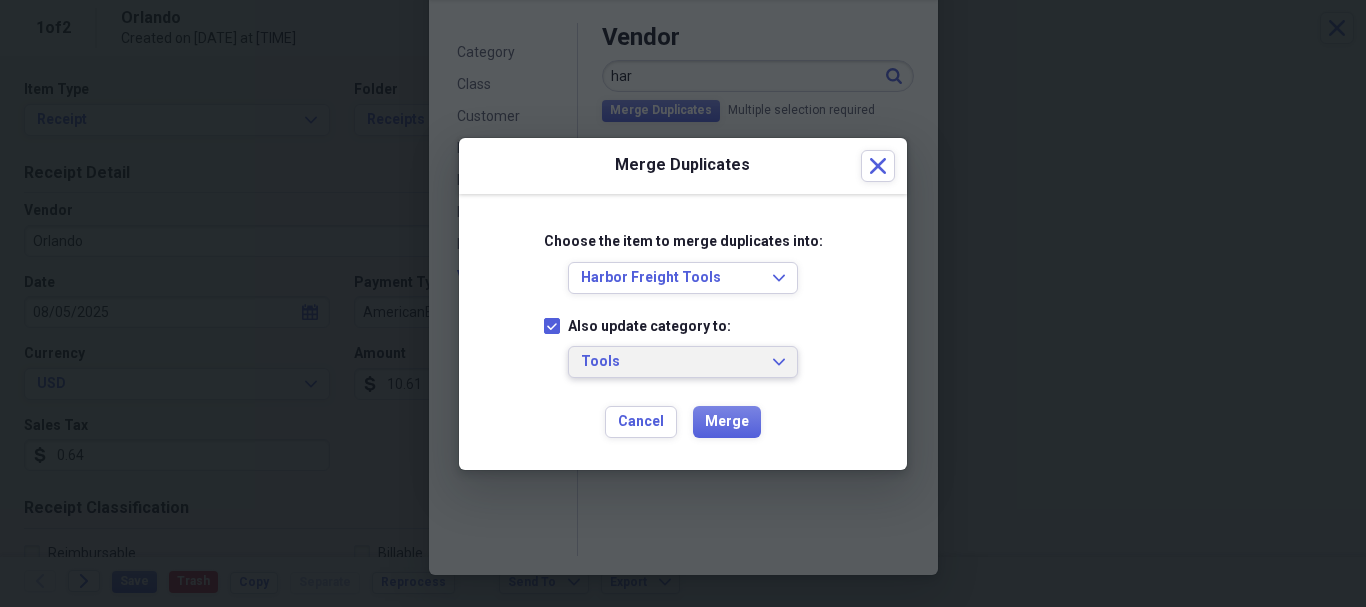 click on "Choose the item to merge duplicates into: Harbor Freight Tools Expand Also update category to: Category Tools Expand Cancel Merge" at bounding box center (683, 332) 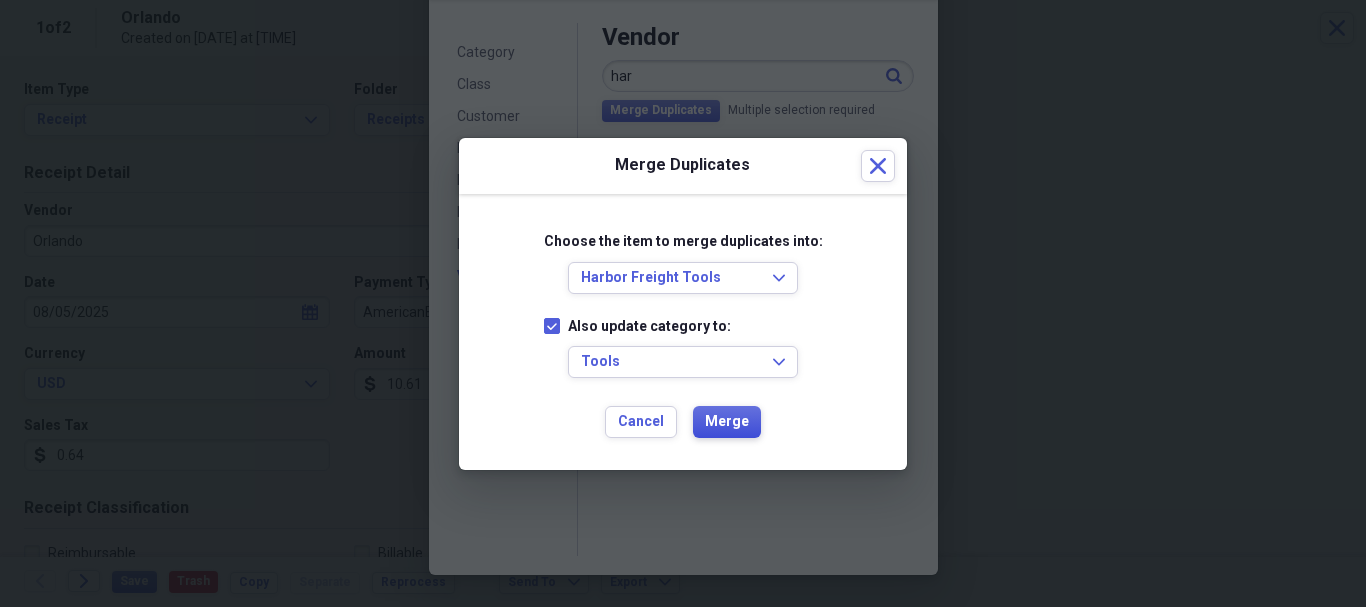 click on "Merge" at bounding box center (727, 422) 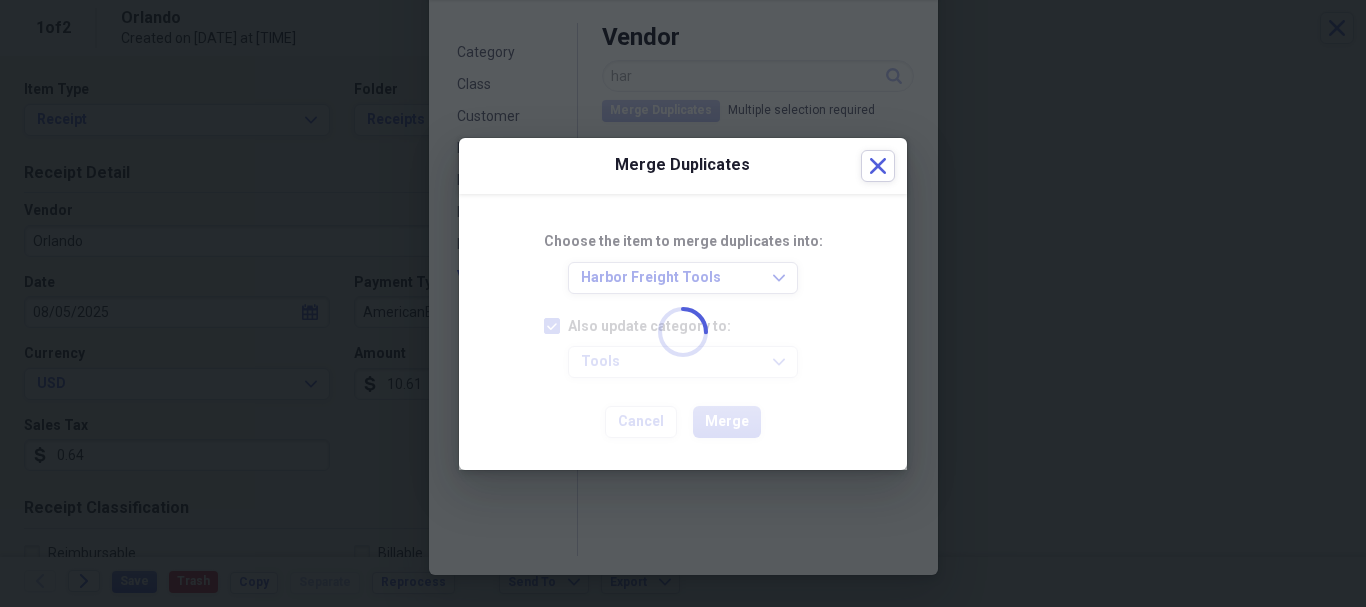 checkbox on "false" 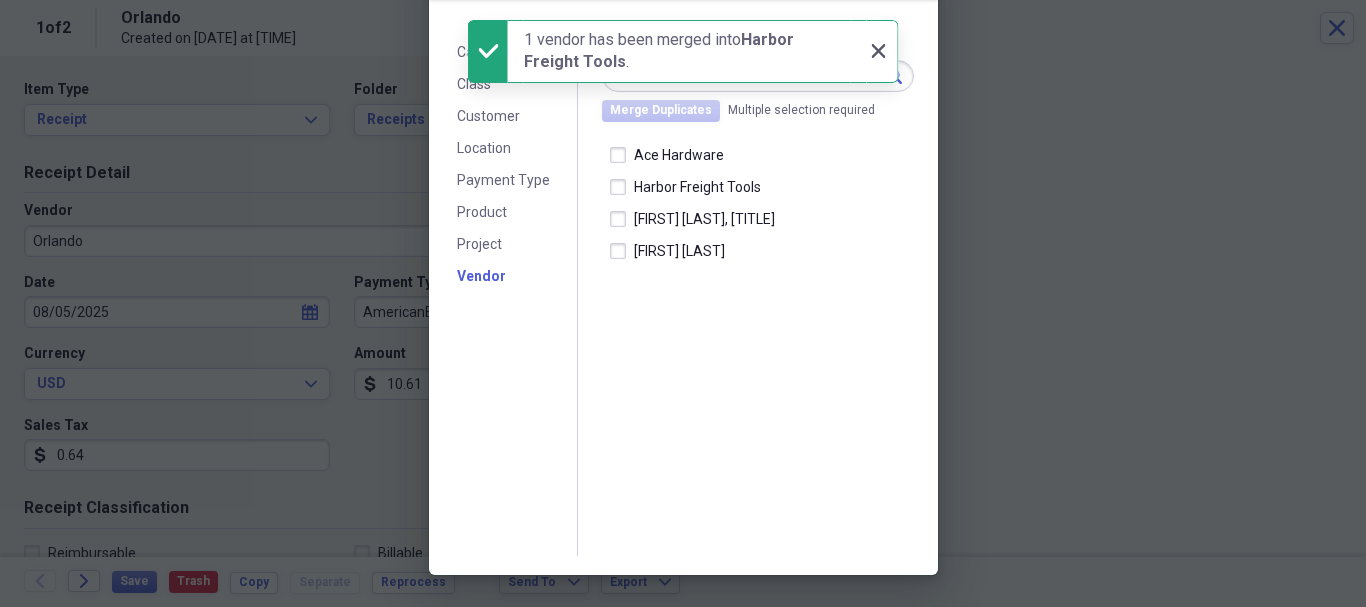 click 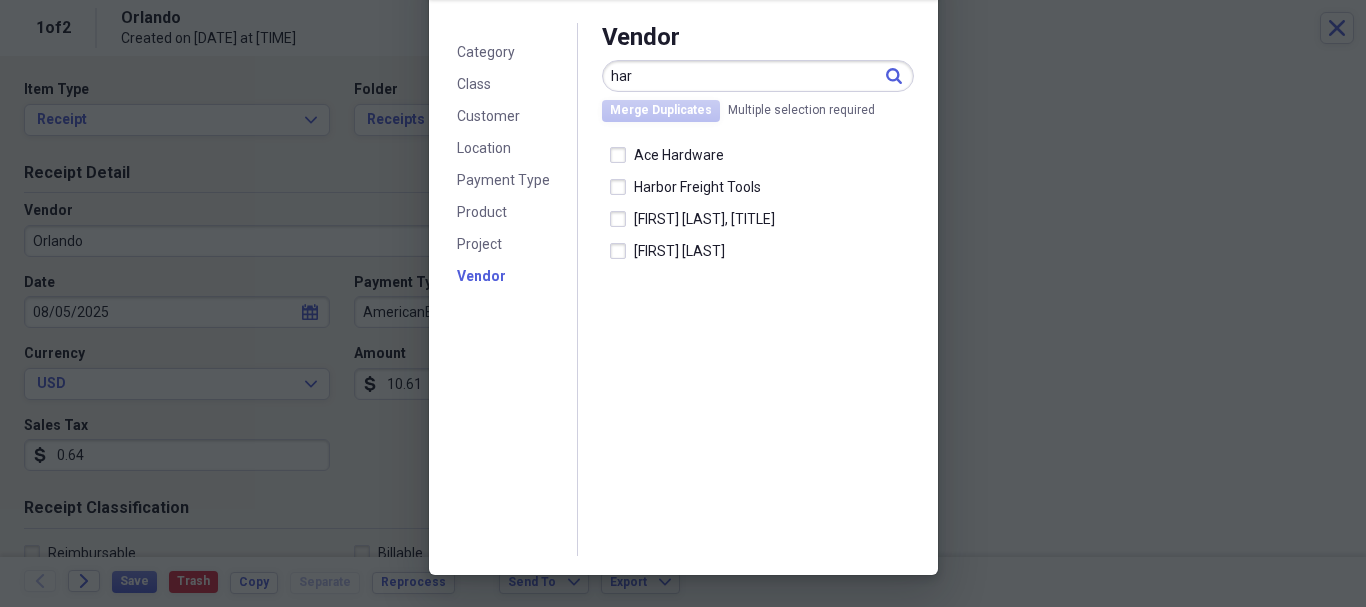 click at bounding box center [683, 303] 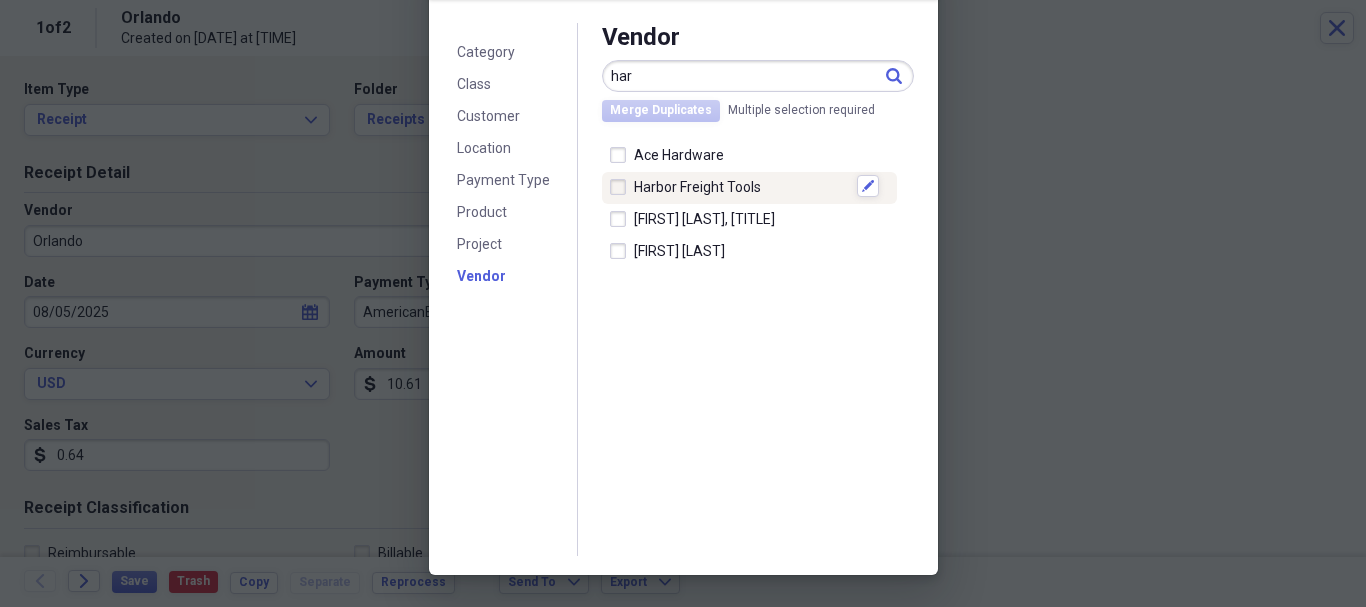 scroll, scrollTop: 0, scrollLeft: 0, axis: both 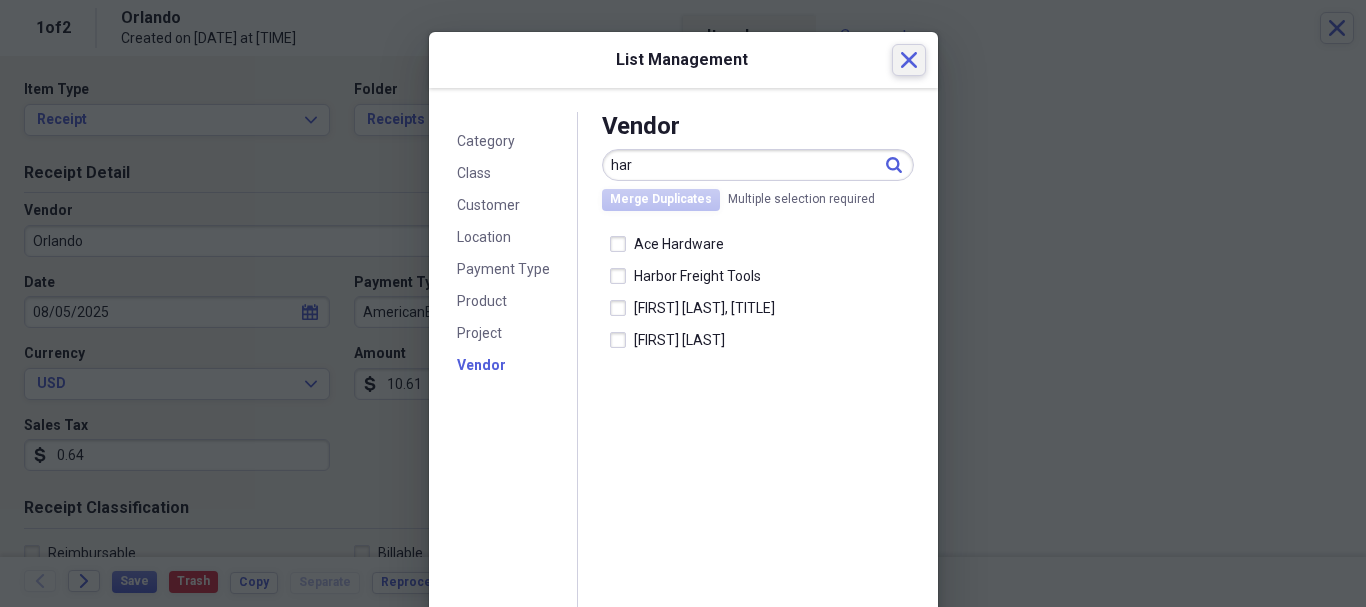 click 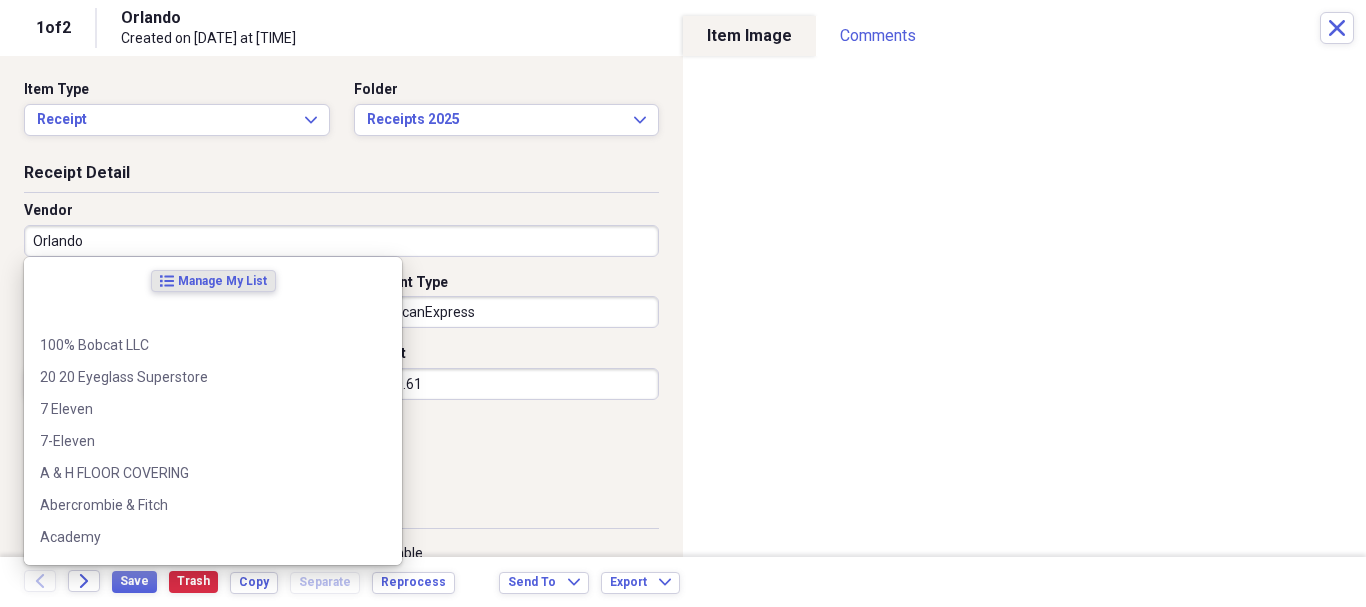 click on "Orlando" at bounding box center (341, 241) 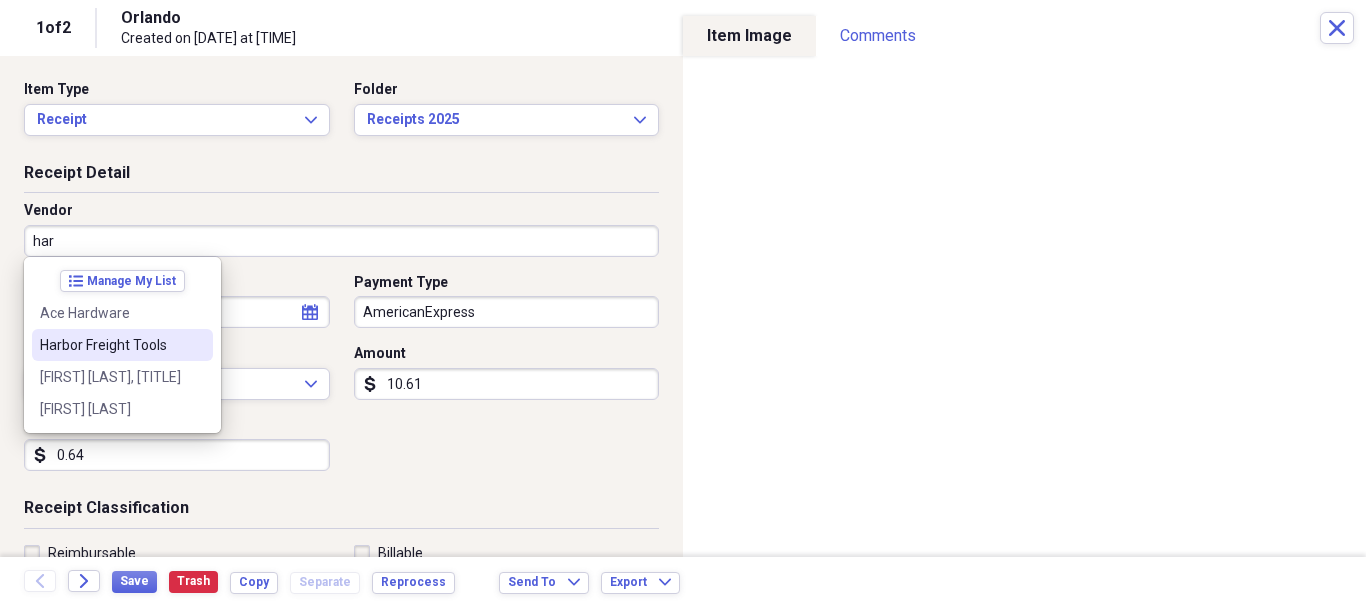 click on "Harbor Freight Tools" at bounding box center [110, 345] 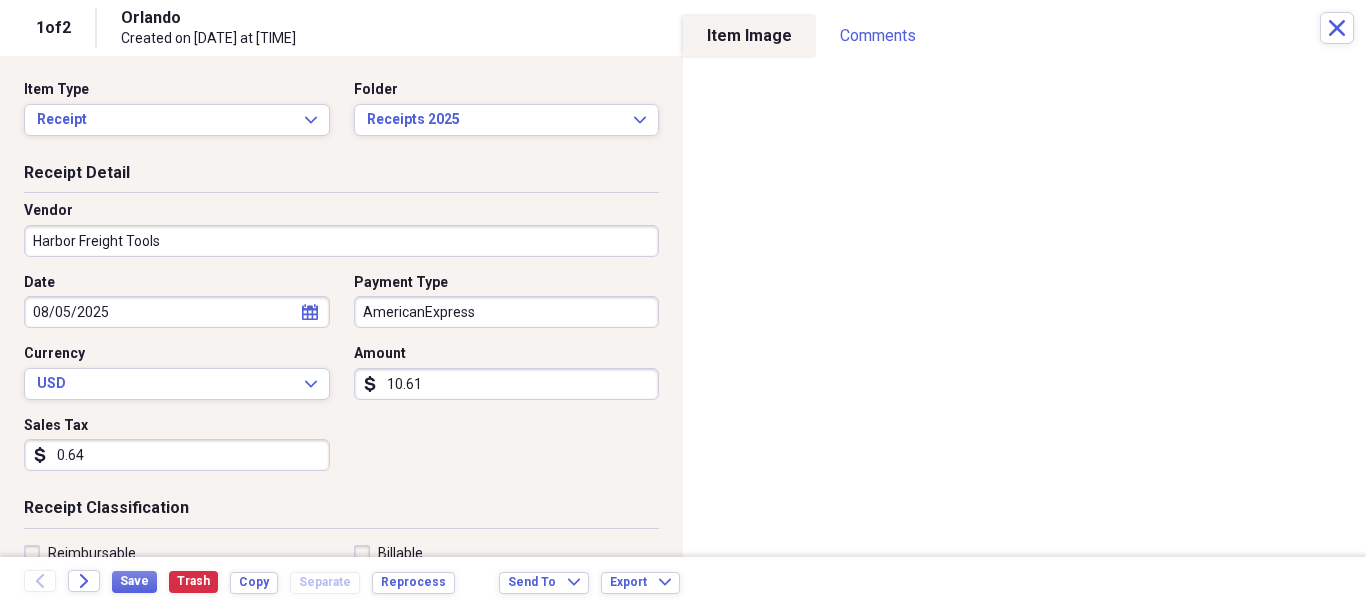 type on "Tools" 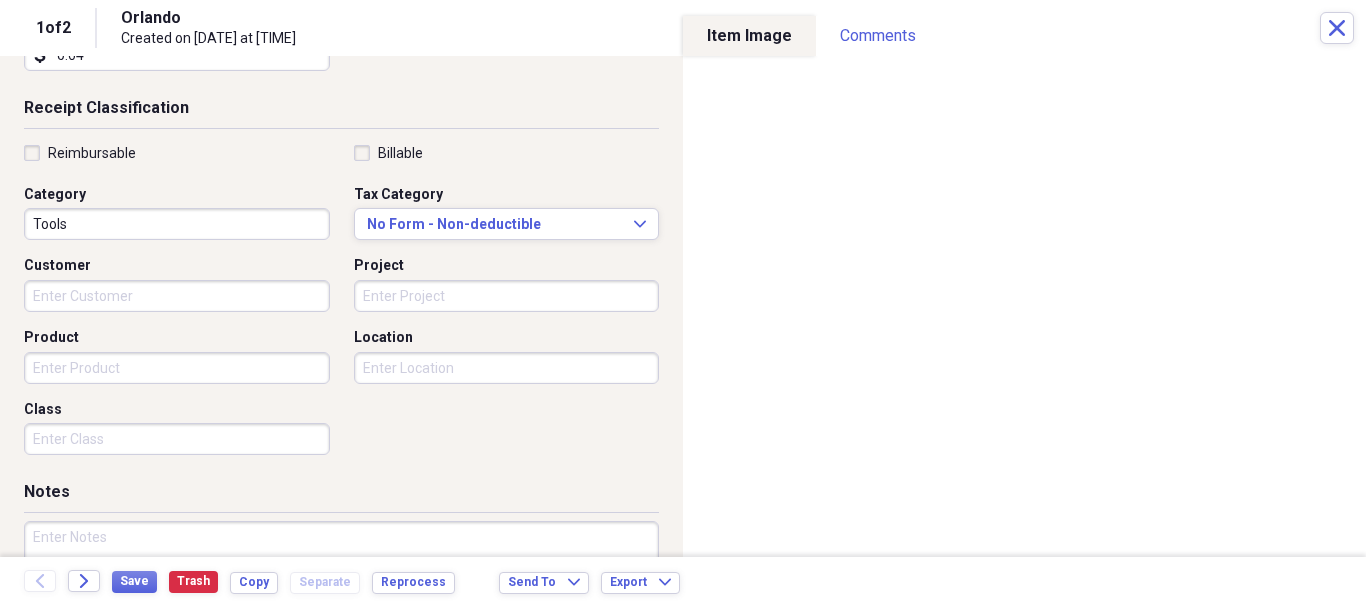 scroll, scrollTop: 500, scrollLeft: 0, axis: vertical 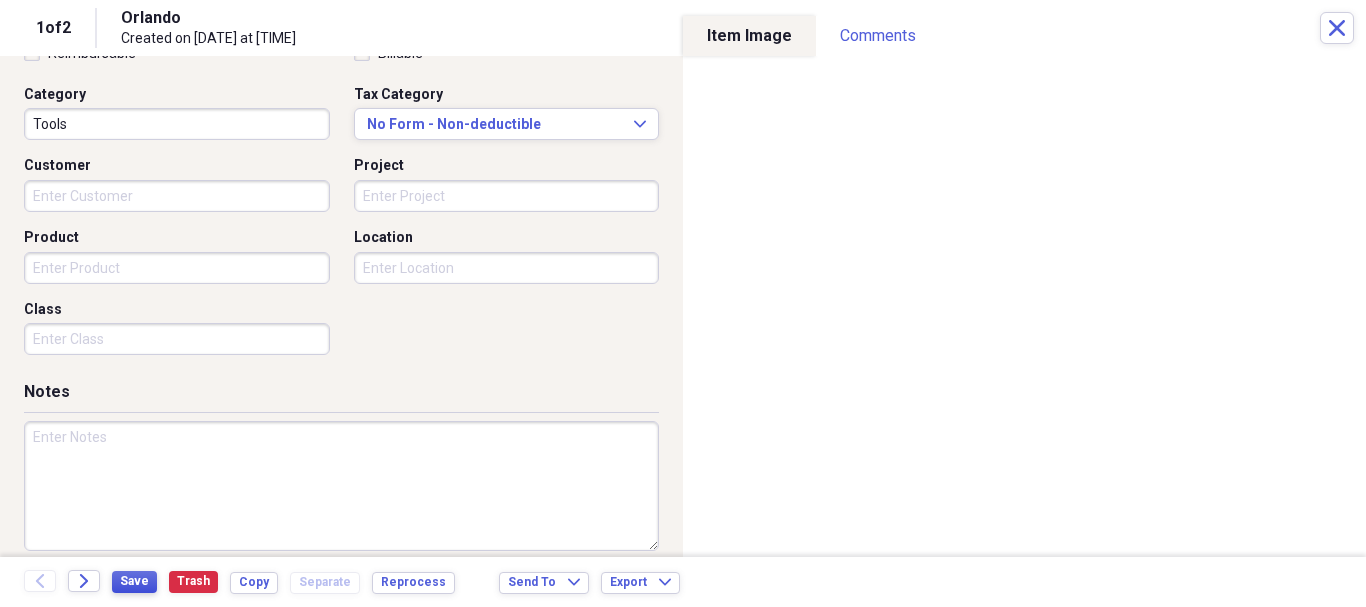 click on "Save" at bounding box center [134, 581] 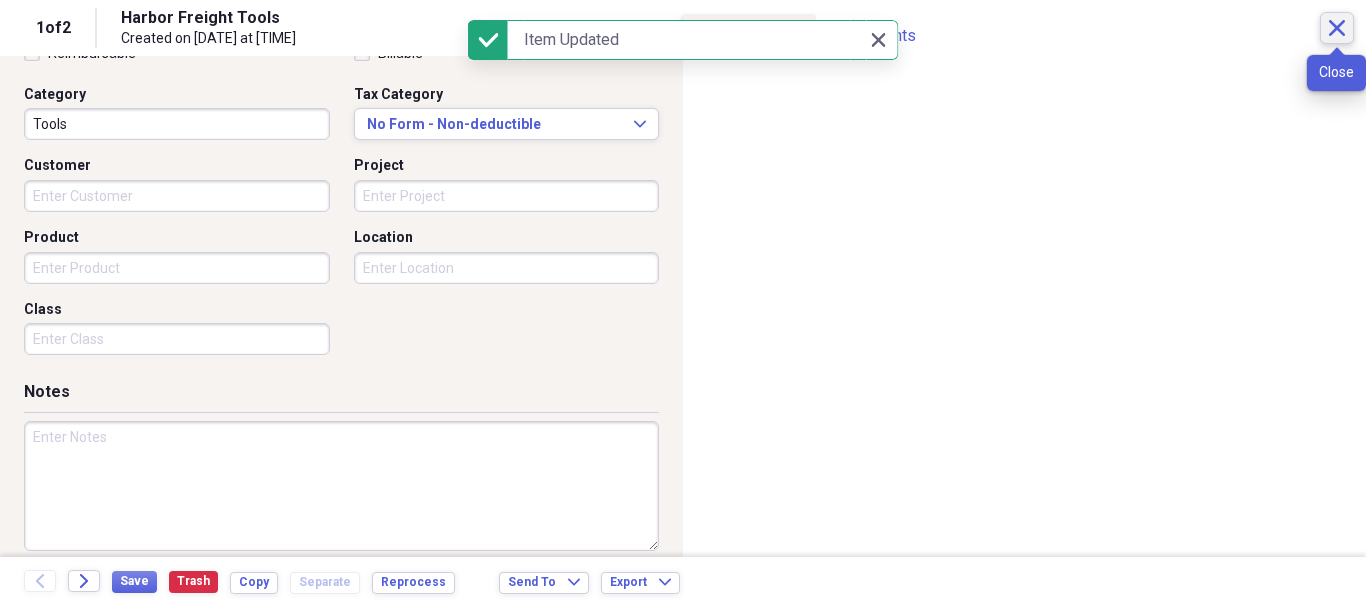 click on "Close" 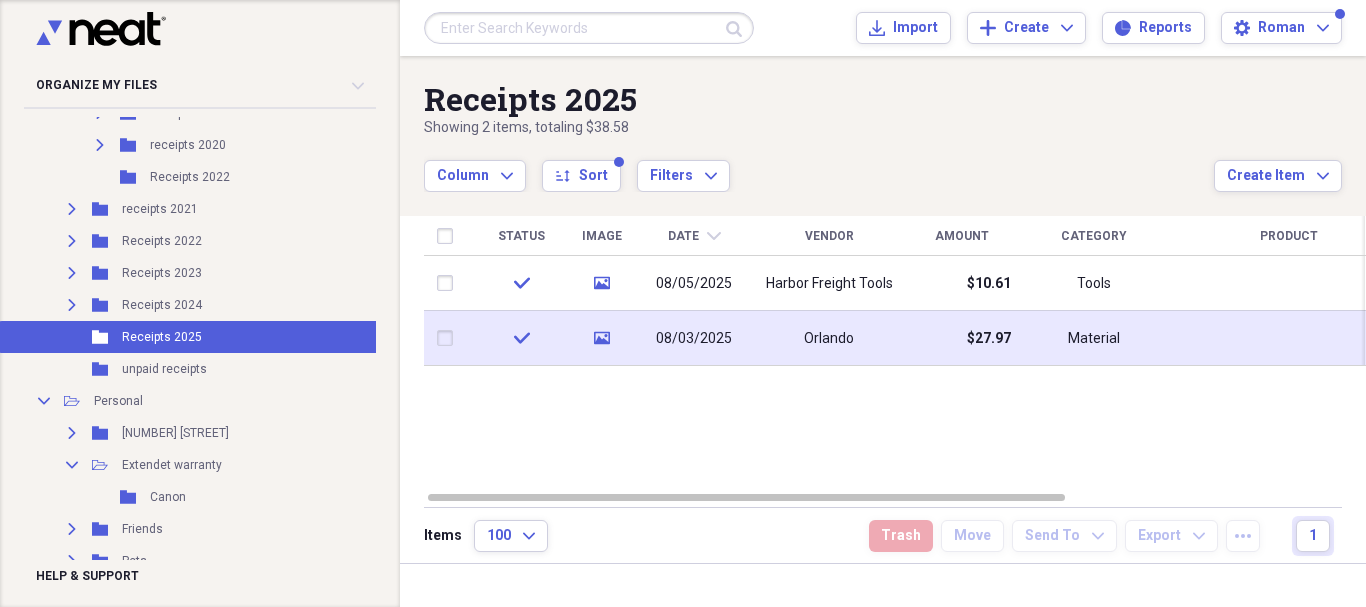 click on "08/03/2025" at bounding box center [694, 339] 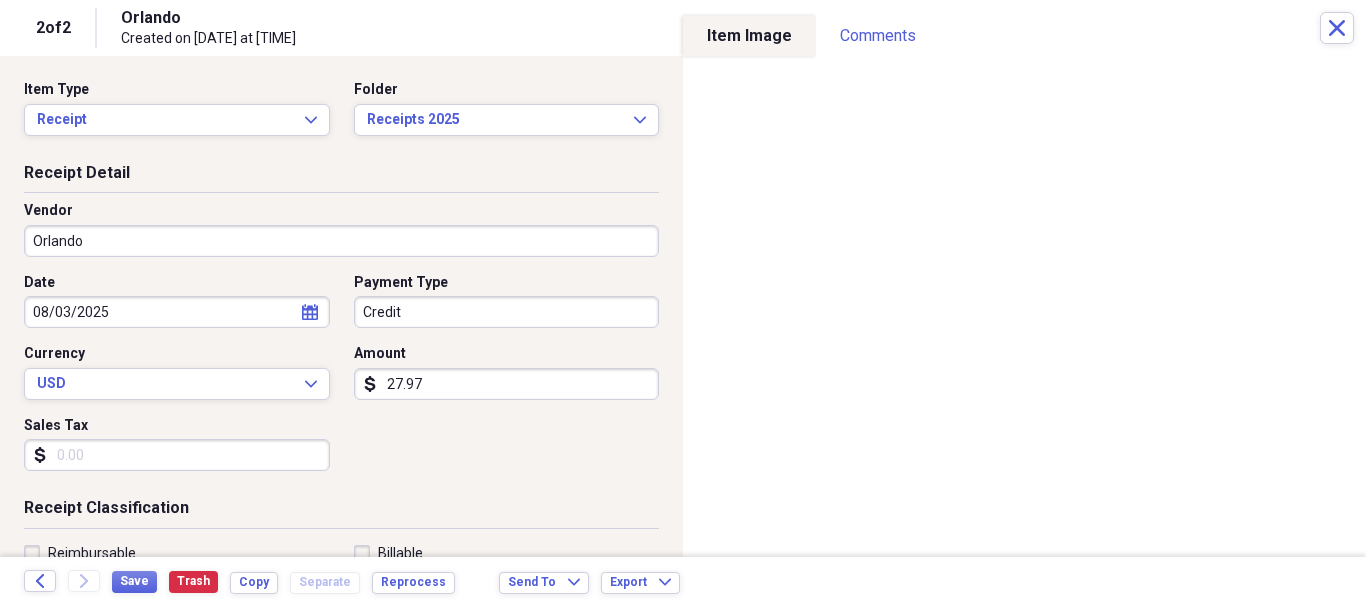 click on "Orlando" at bounding box center (341, 241) 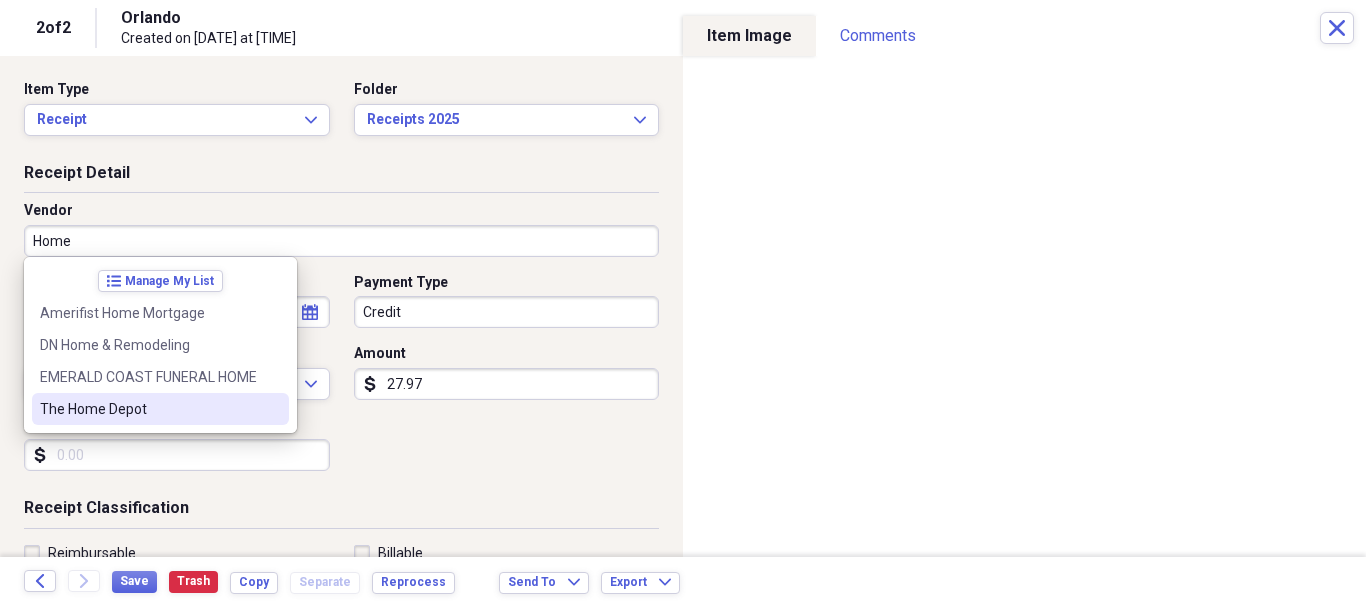 click on "The Home Depot" at bounding box center [148, 409] 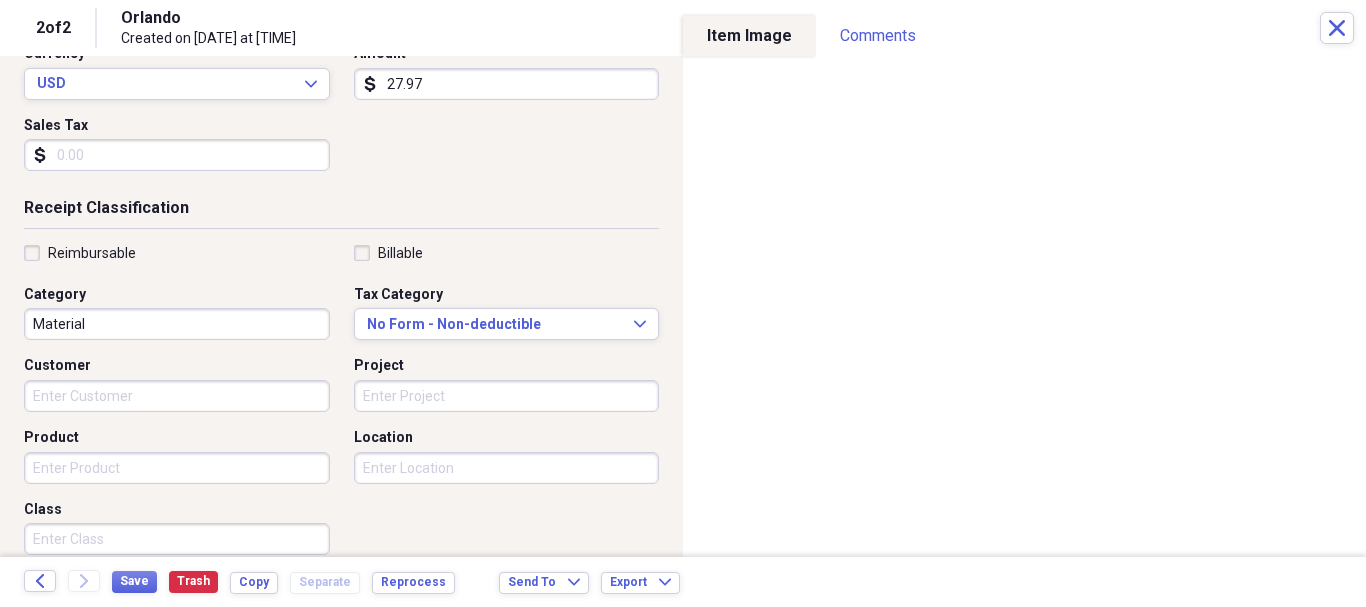 scroll, scrollTop: 400, scrollLeft: 0, axis: vertical 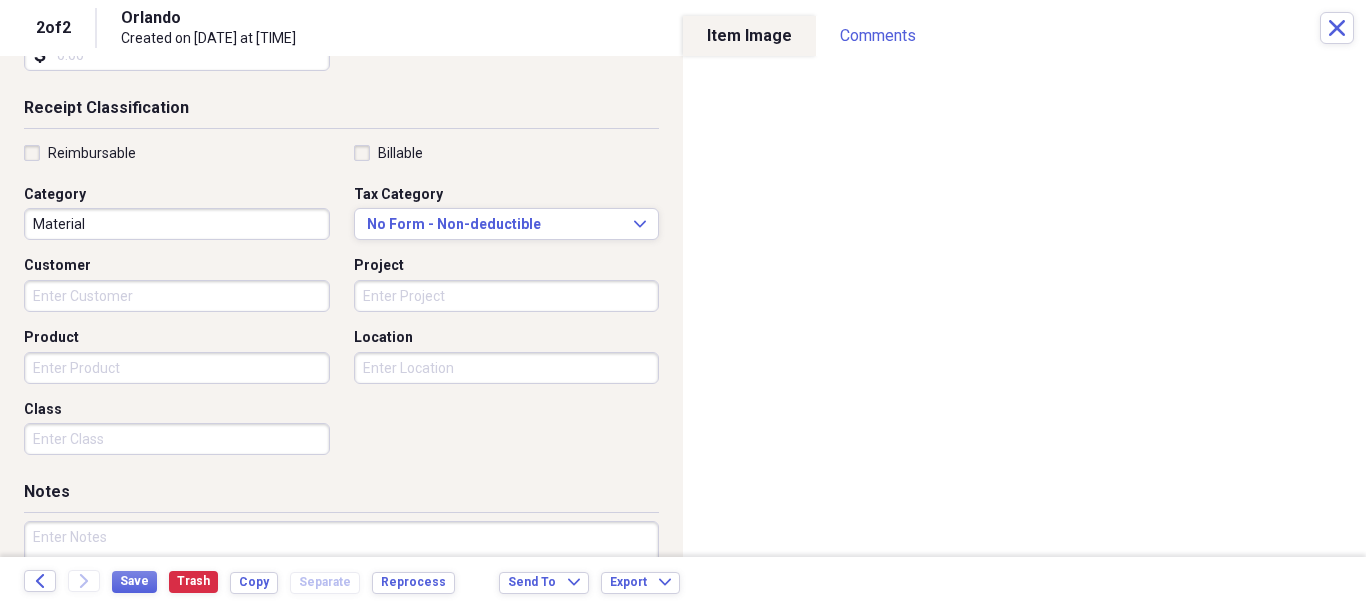 click on "Product" at bounding box center [177, 368] 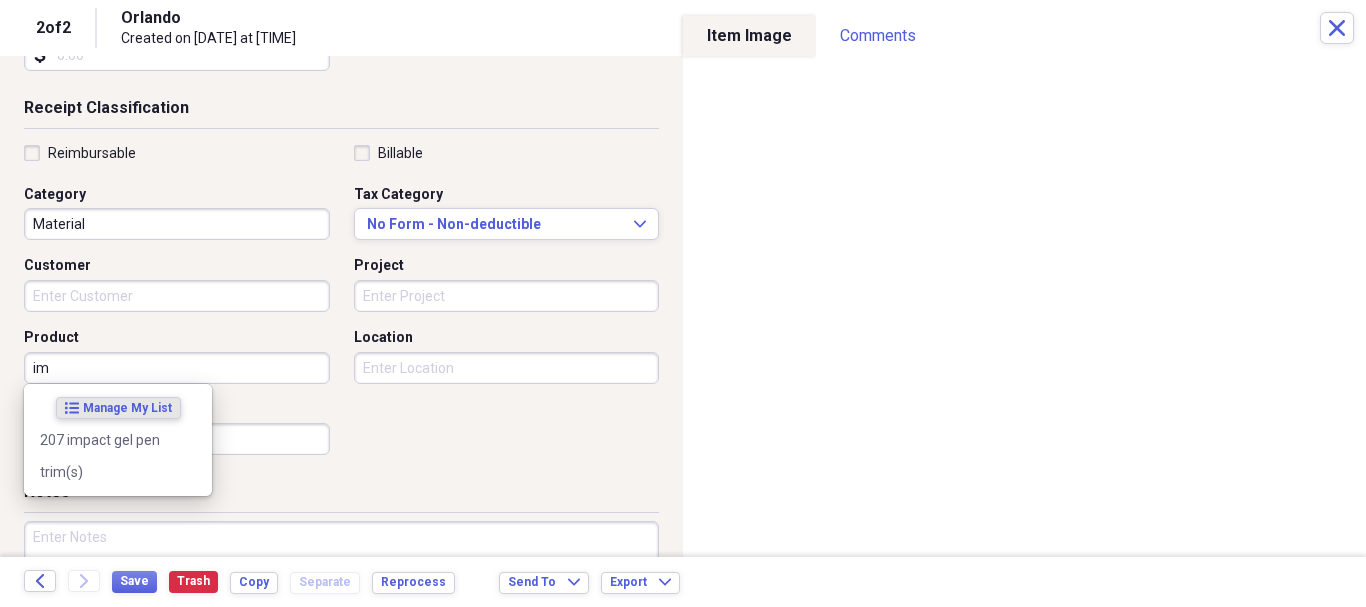 type on "i" 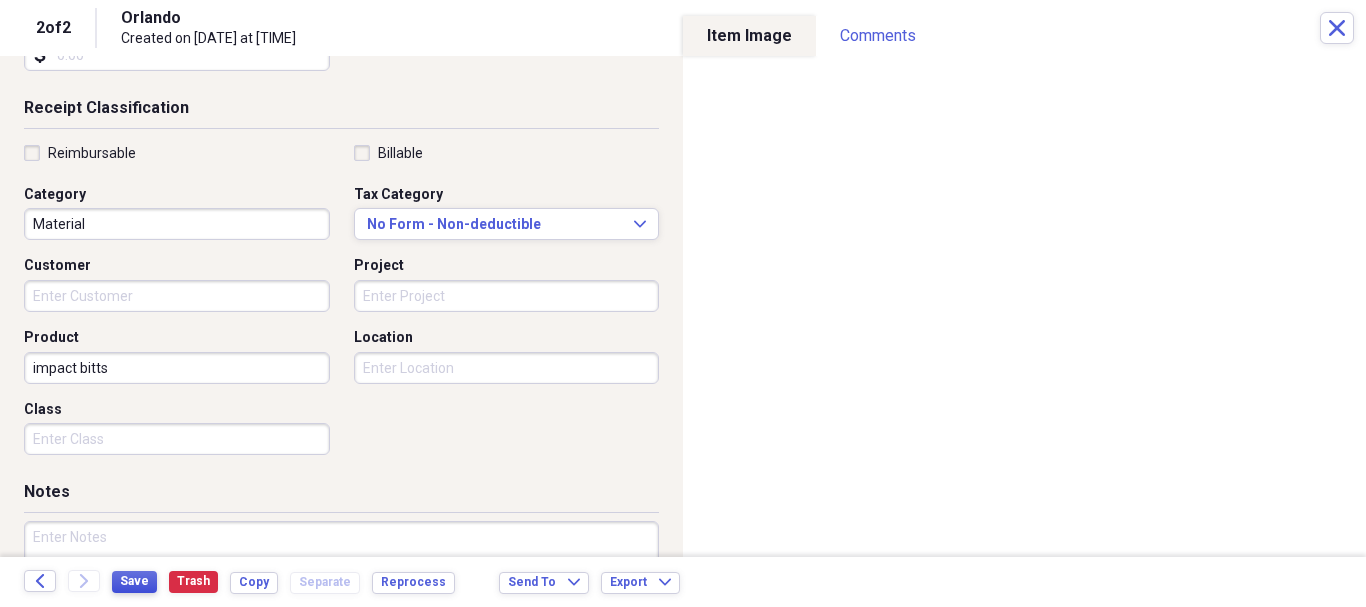 click on "Save" at bounding box center [134, 581] 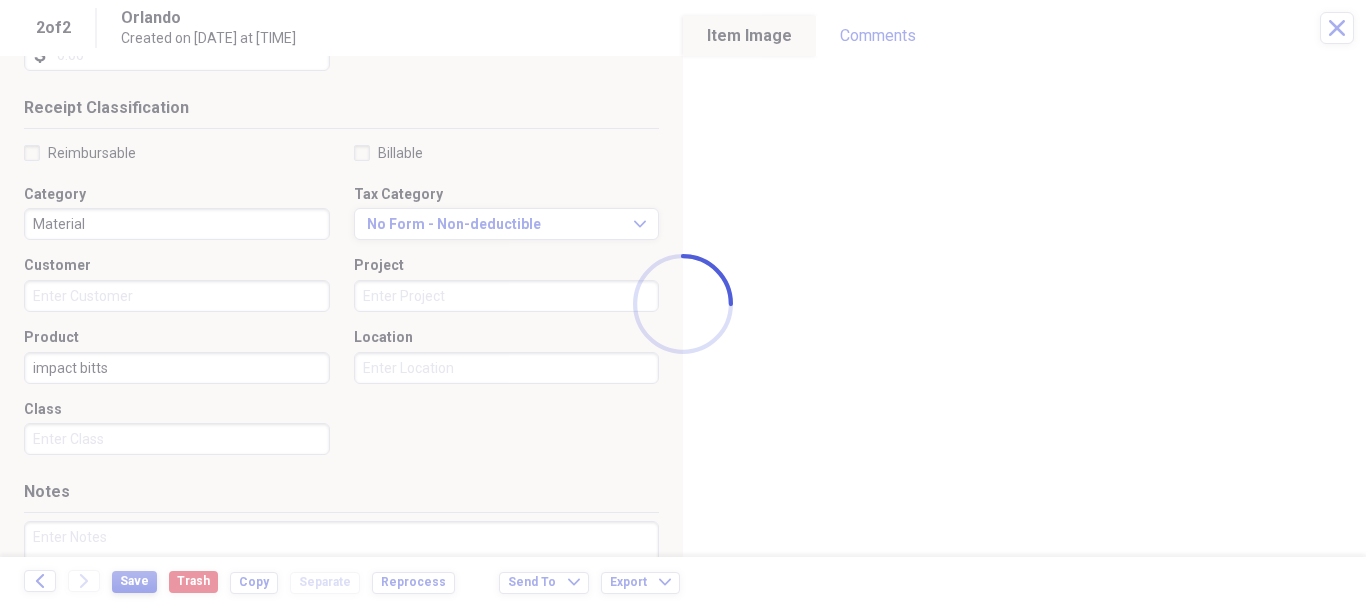 type on "impact bitts" 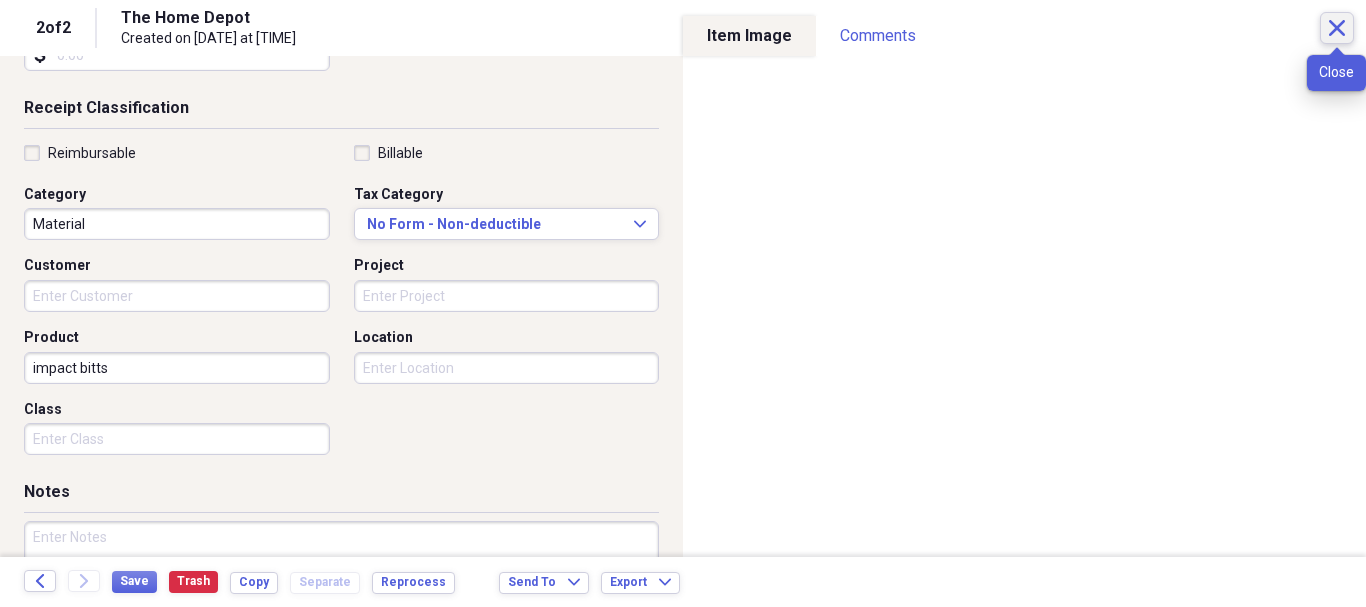 click on "Close" 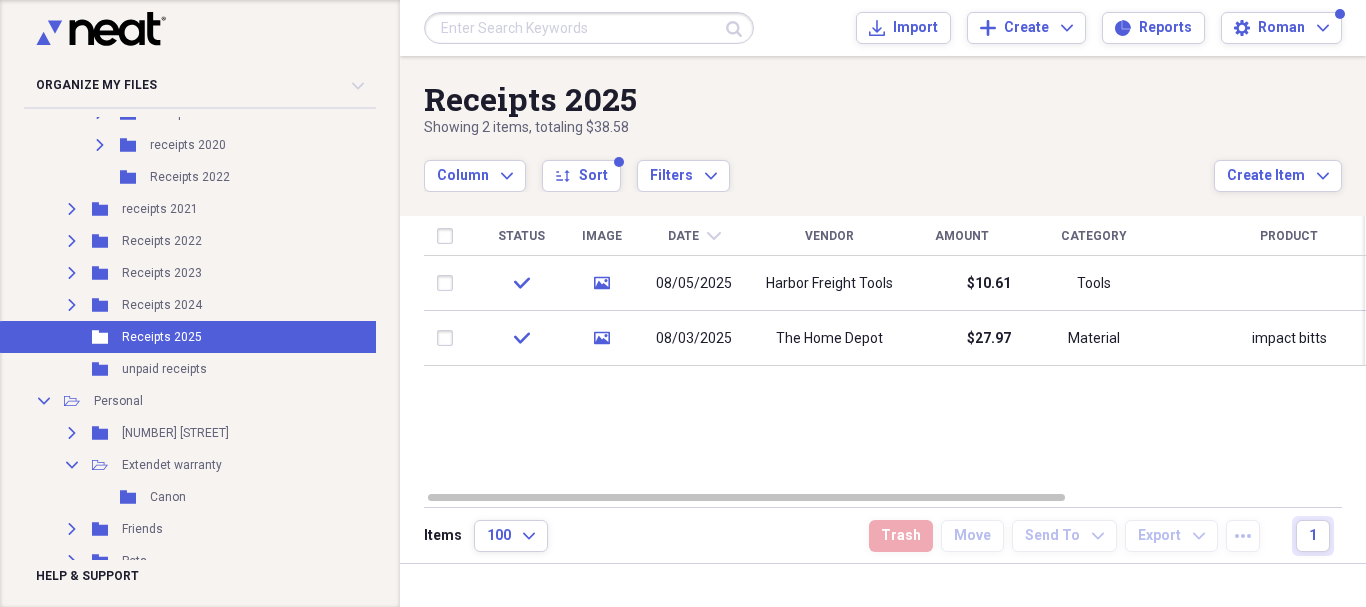 click on "[DATE] [BRAND] [BRAND] [BRAND]" at bounding box center (895, 353) 